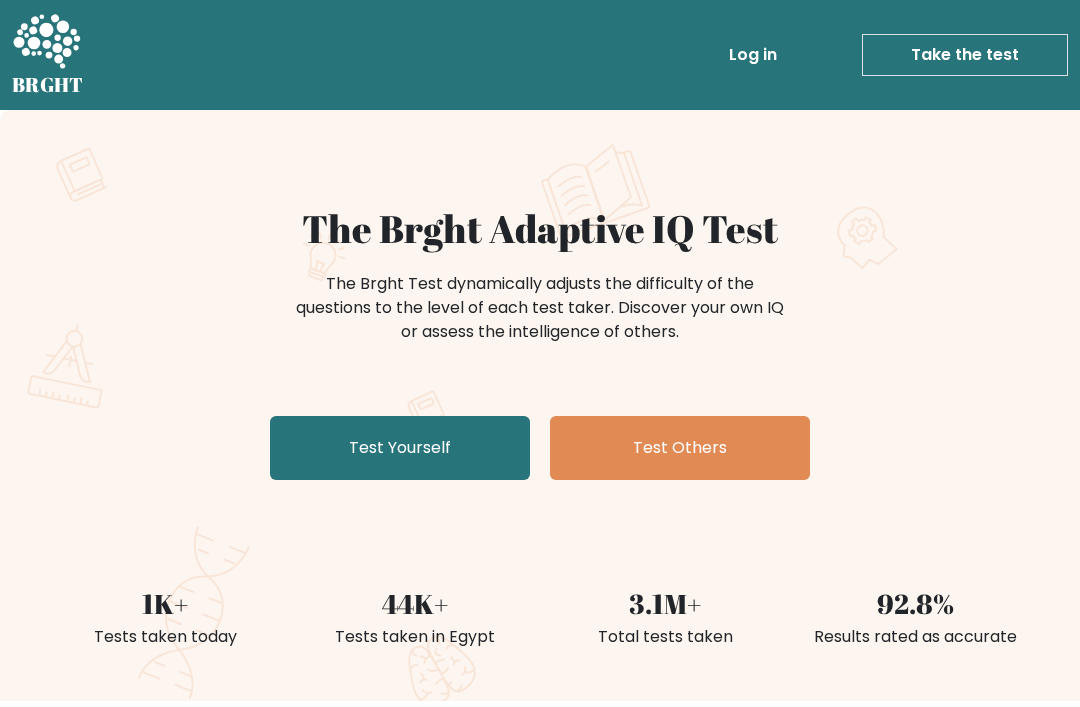 click on "Test Yourself" at bounding box center (400, 448) 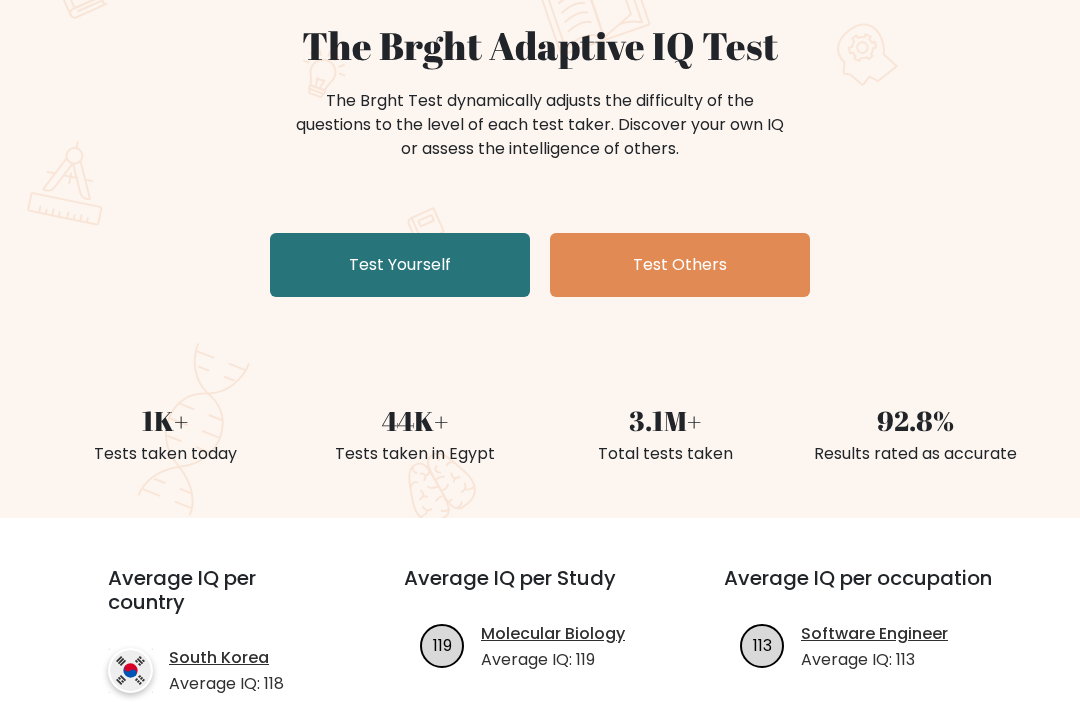 click on "Test Yourself" at bounding box center [400, 266] 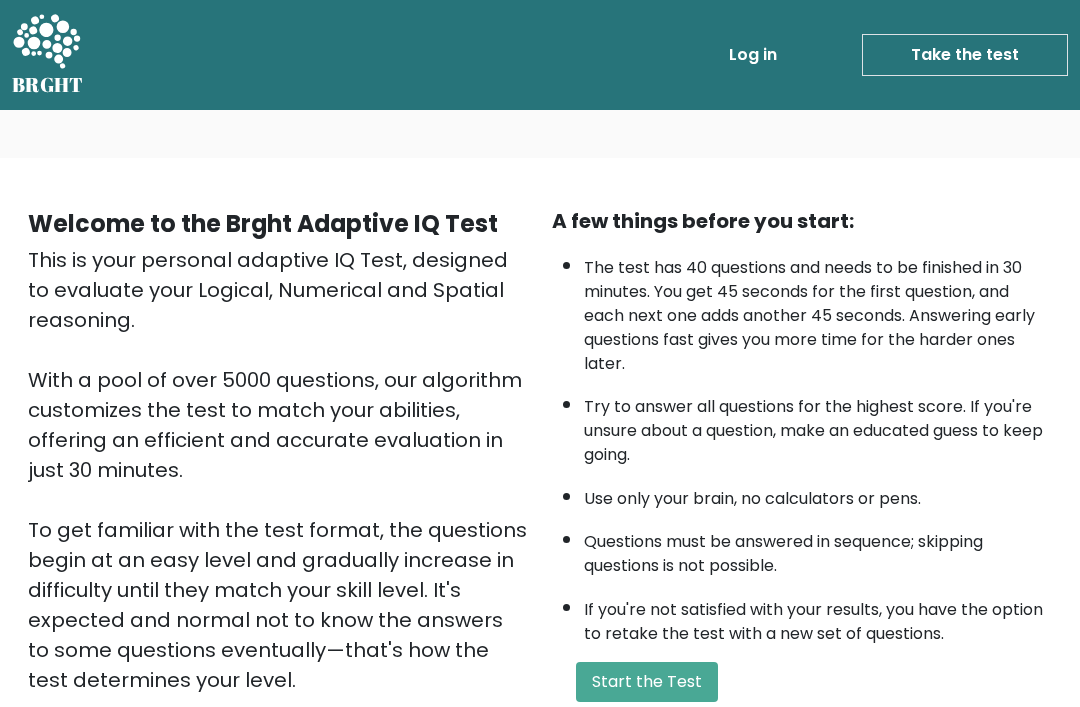 scroll, scrollTop: 0, scrollLeft: 0, axis: both 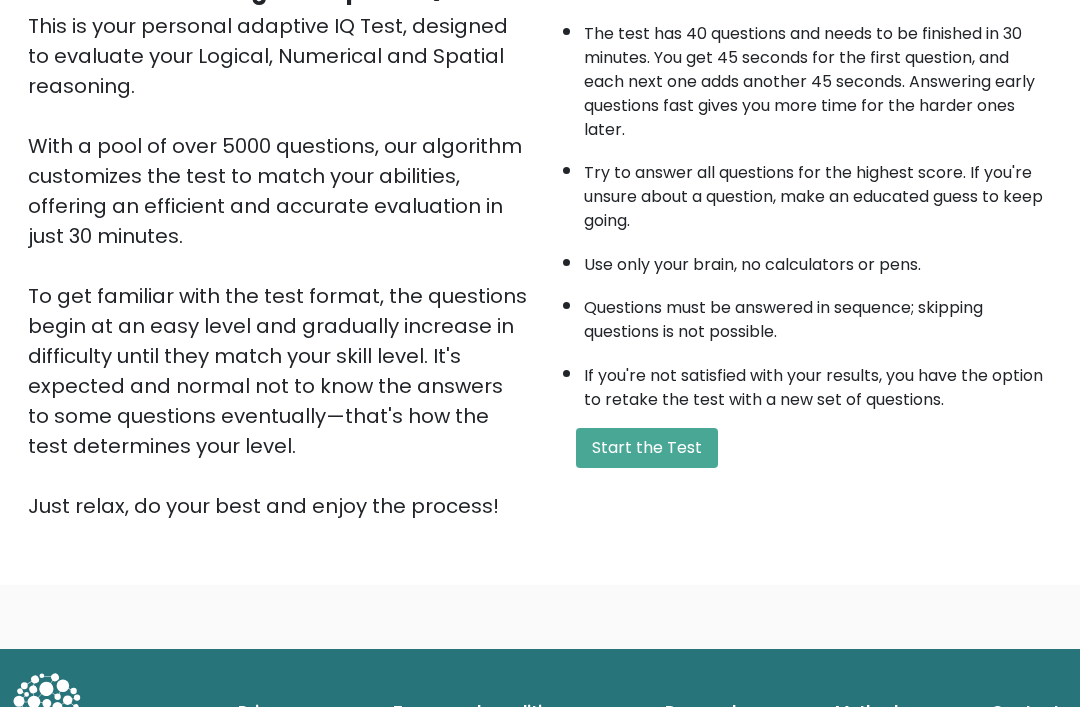 click on "Start the Test" at bounding box center [647, 448] 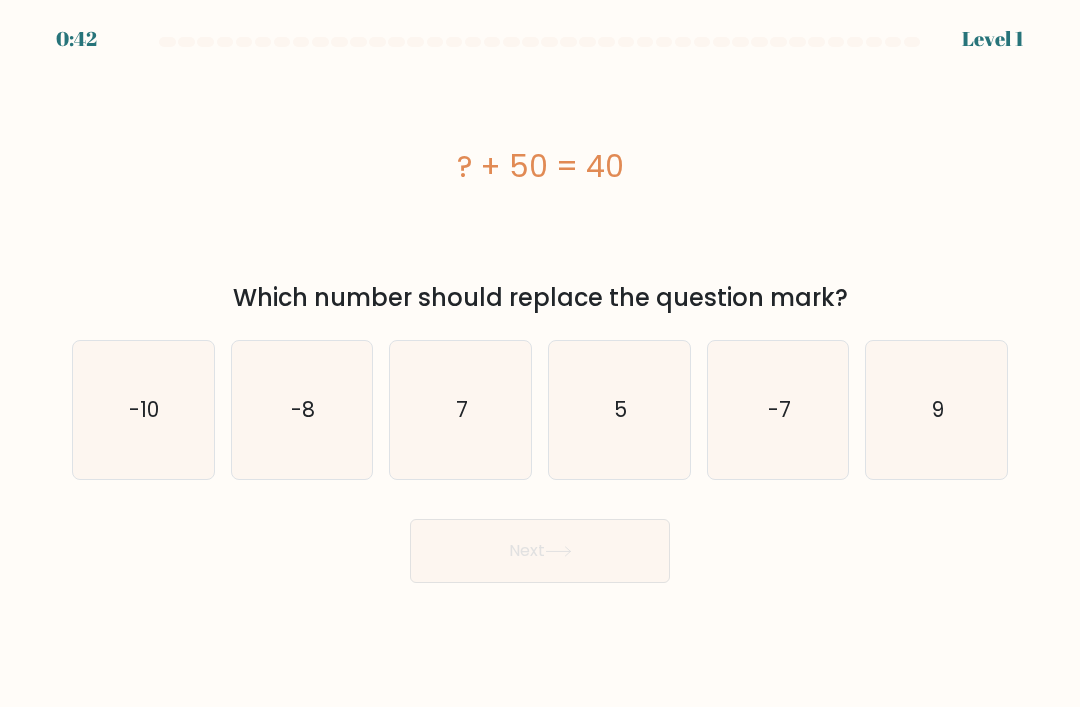 scroll, scrollTop: 64, scrollLeft: 0, axis: vertical 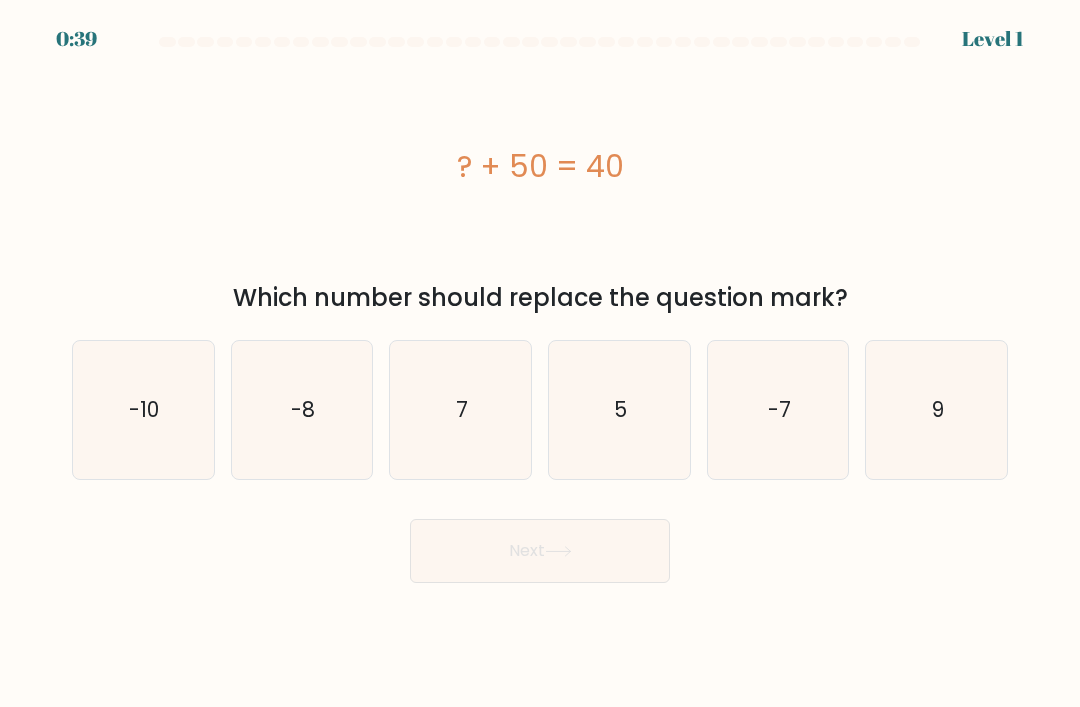 click on "-10" at bounding box center [143, 410] 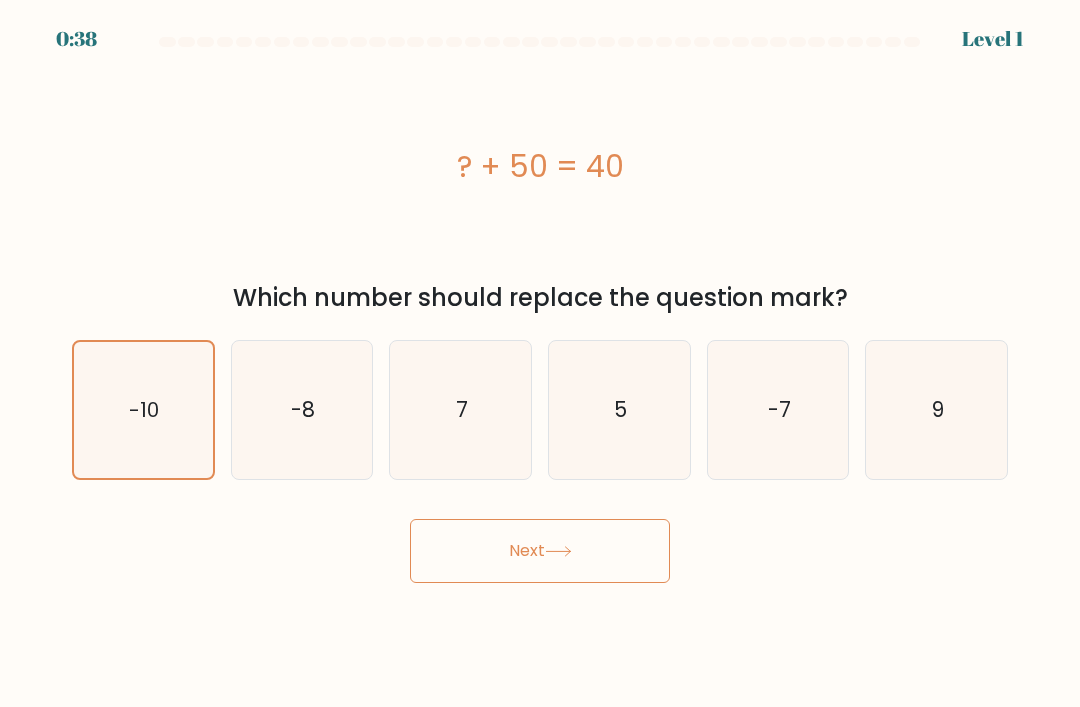 click on "Next" at bounding box center (540, 551) 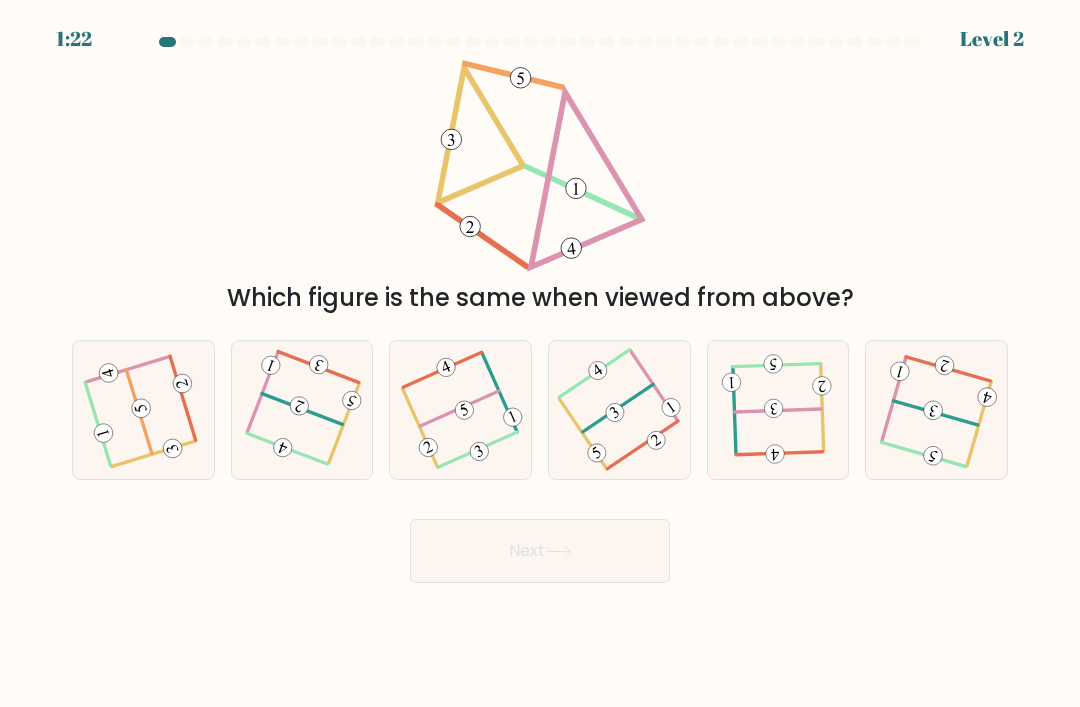 scroll, scrollTop: 0, scrollLeft: 0, axis: both 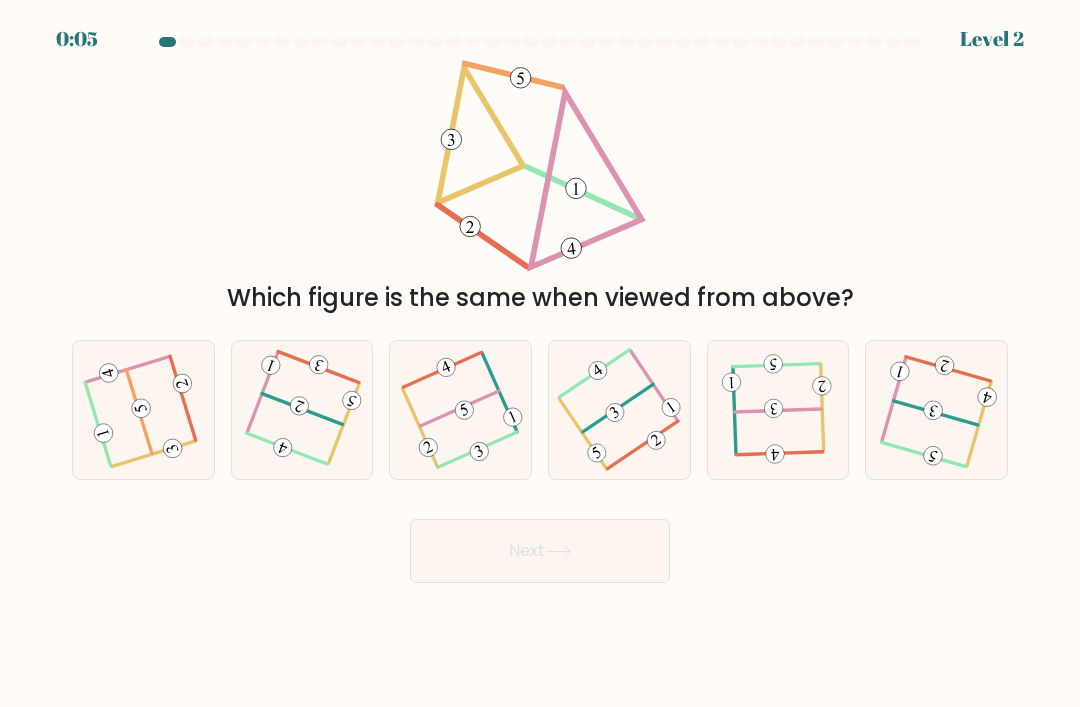 click at bounding box center (140, 412) 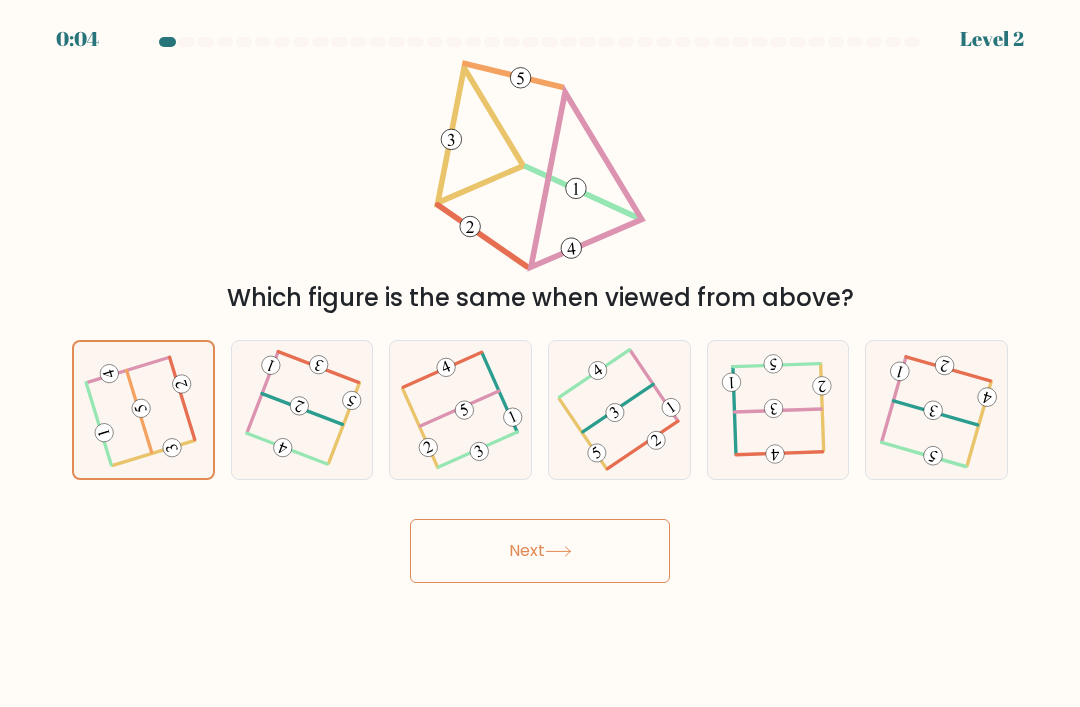 click on "Next" at bounding box center [540, 551] 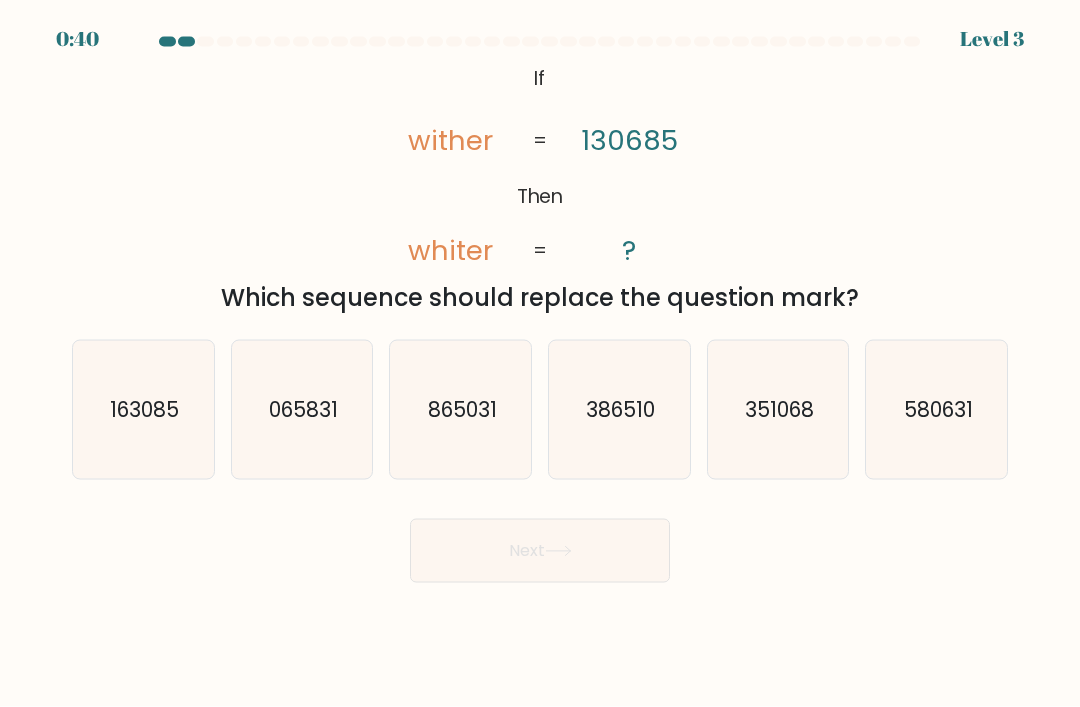 scroll, scrollTop: 30, scrollLeft: 0, axis: vertical 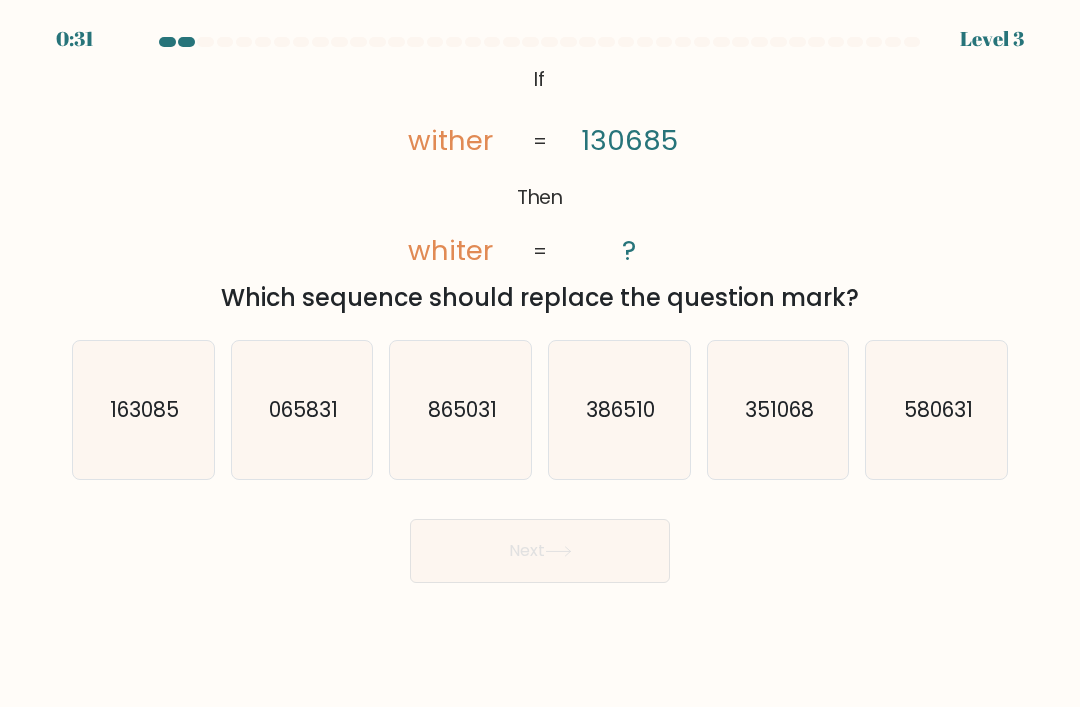 click on "163085" at bounding box center [143, 410] 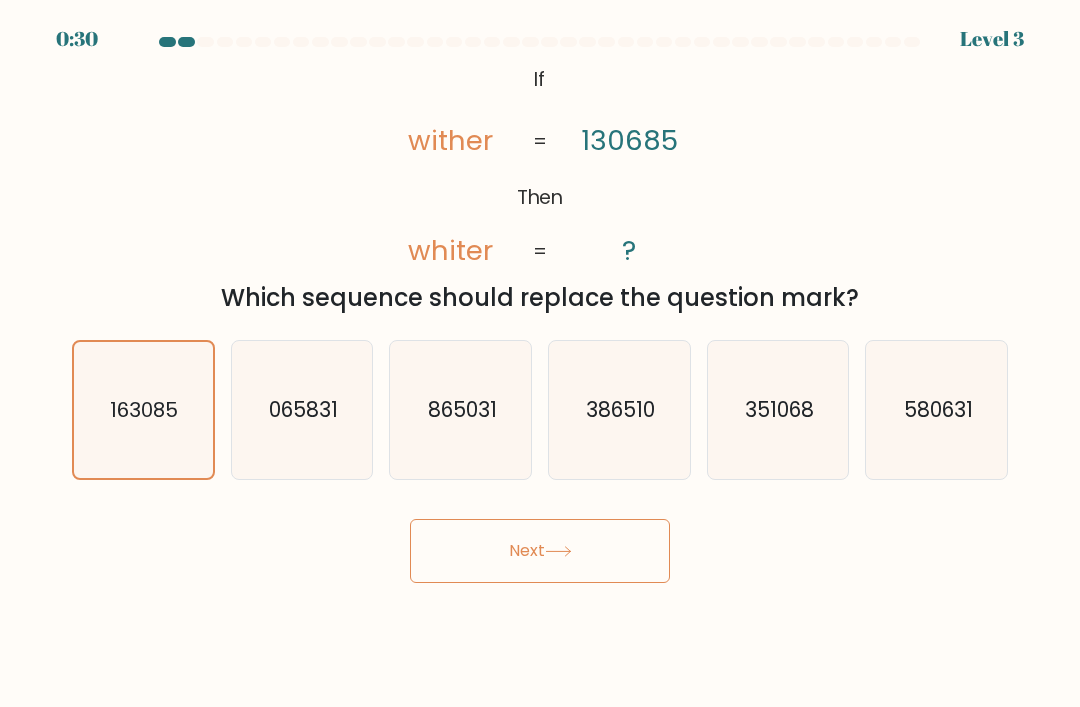 click on "Next" at bounding box center [540, 551] 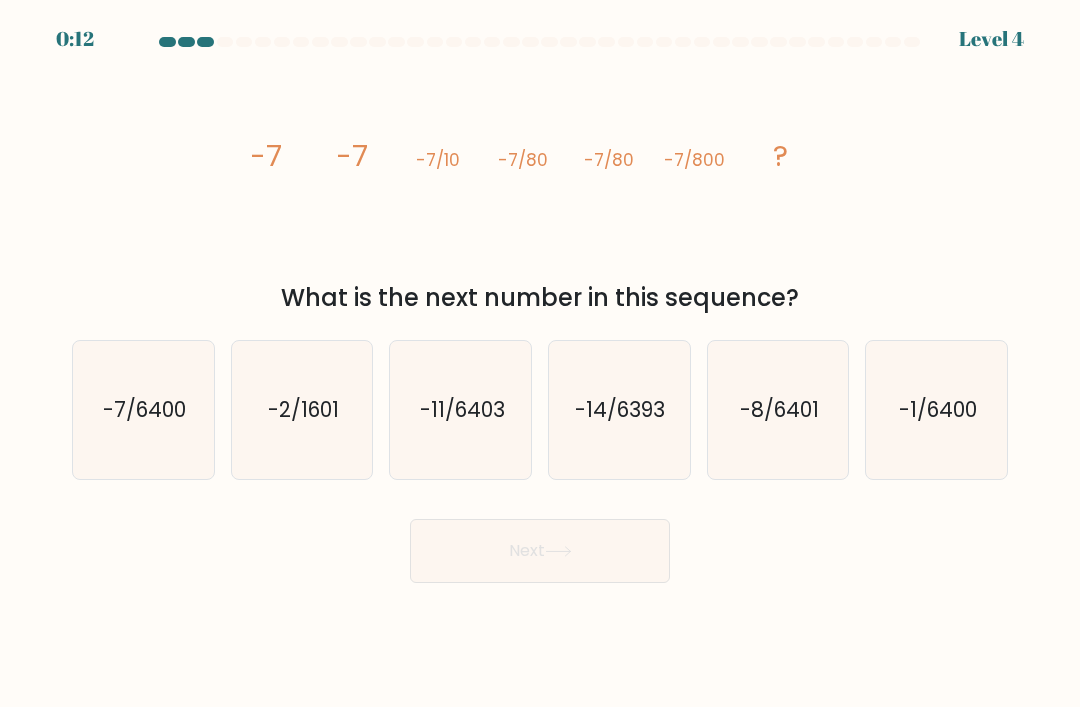 click on "-7/6400" at bounding box center [143, 410] 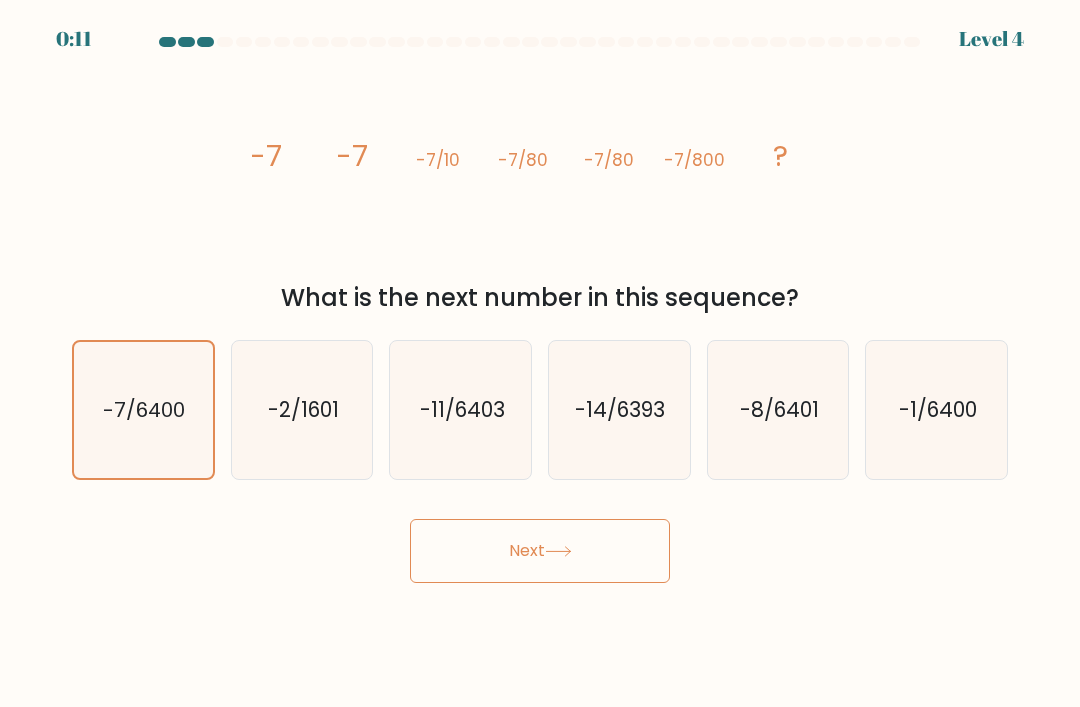 click on "Next" at bounding box center (540, 551) 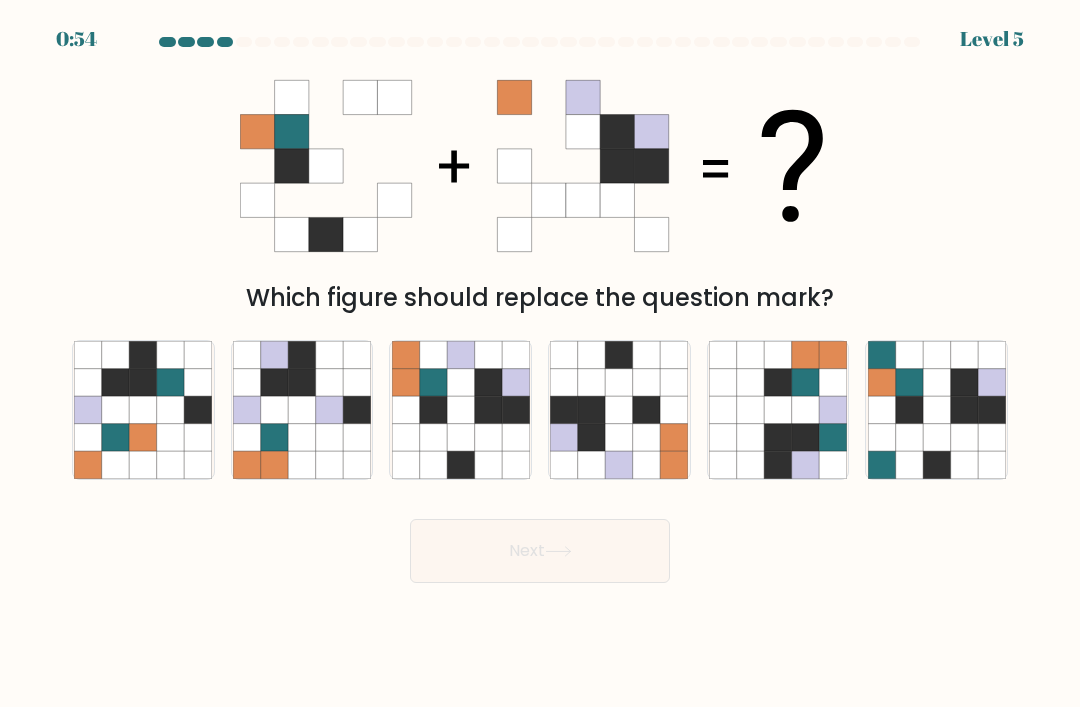 scroll, scrollTop: 0, scrollLeft: 0, axis: both 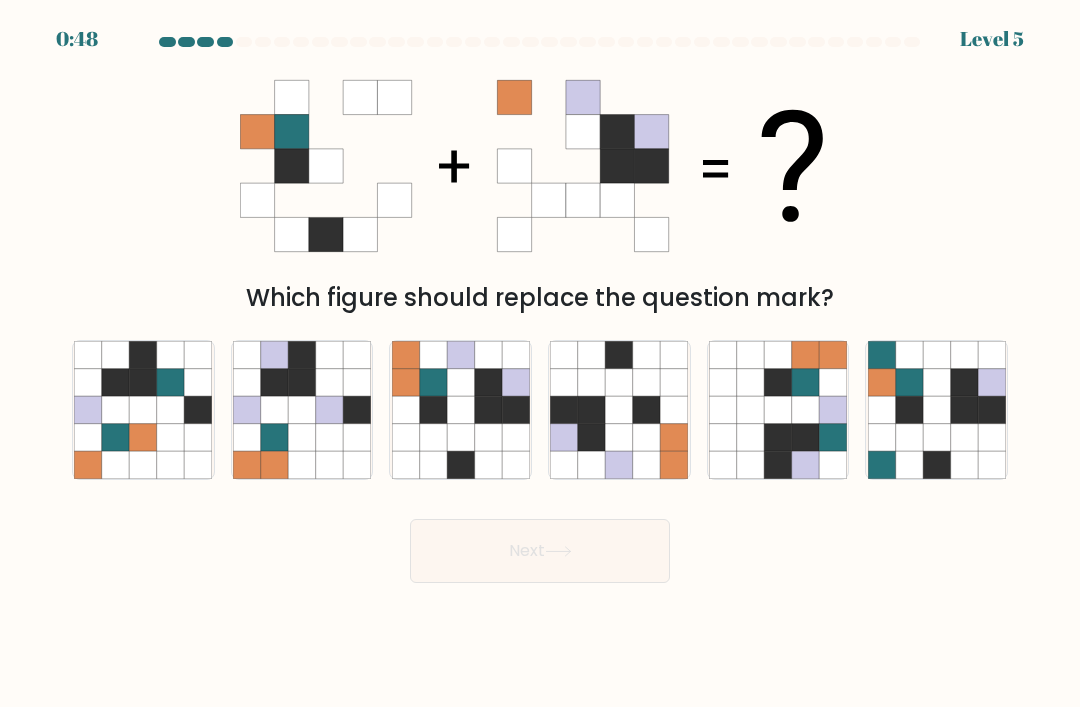 click at bounding box center (460, 409) 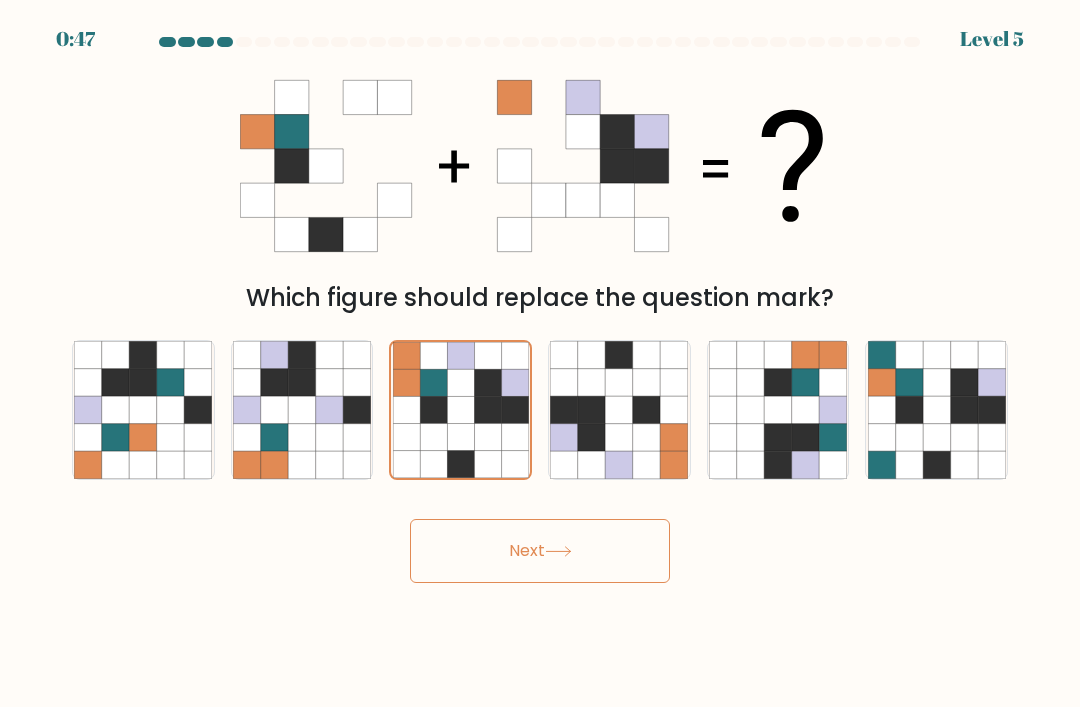 click on "Next" at bounding box center (540, 551) 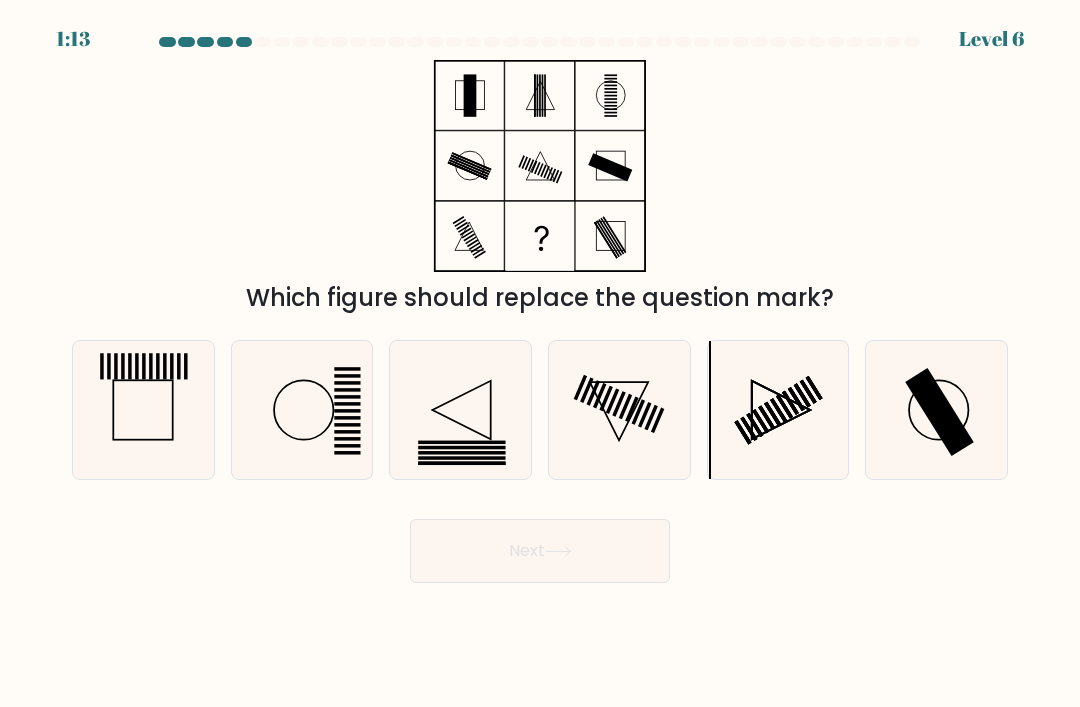 click at bounding box center (939, 412) 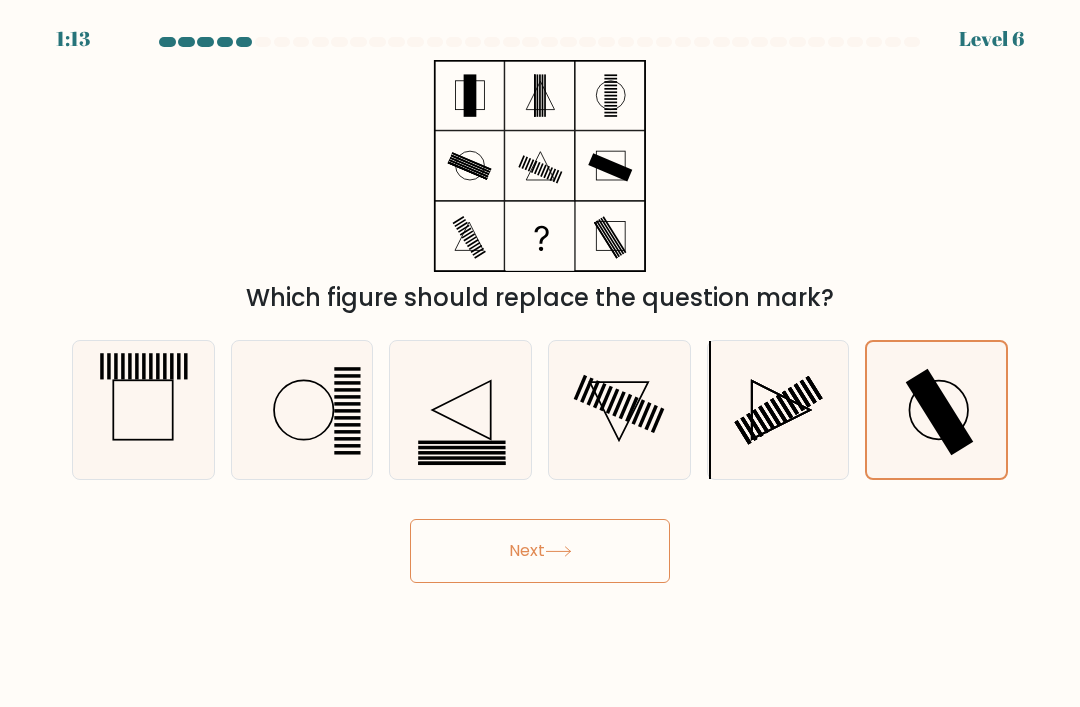 click on "Next" at bounding box center (540, 551) 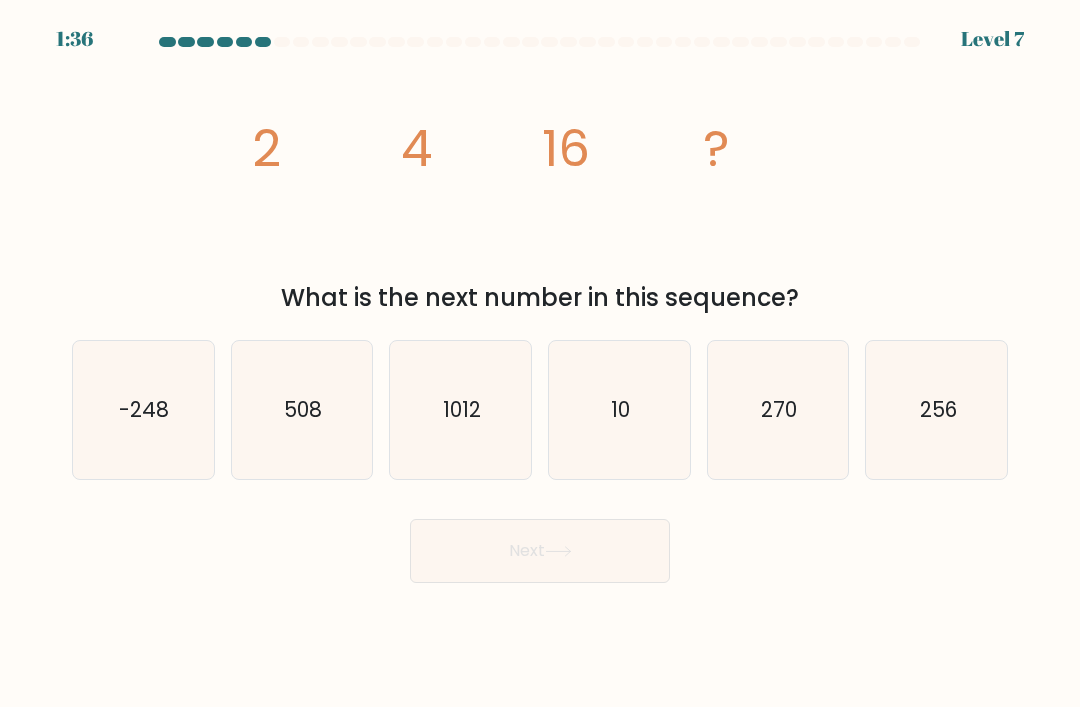 click on "256" at bounding box center [937, 410] 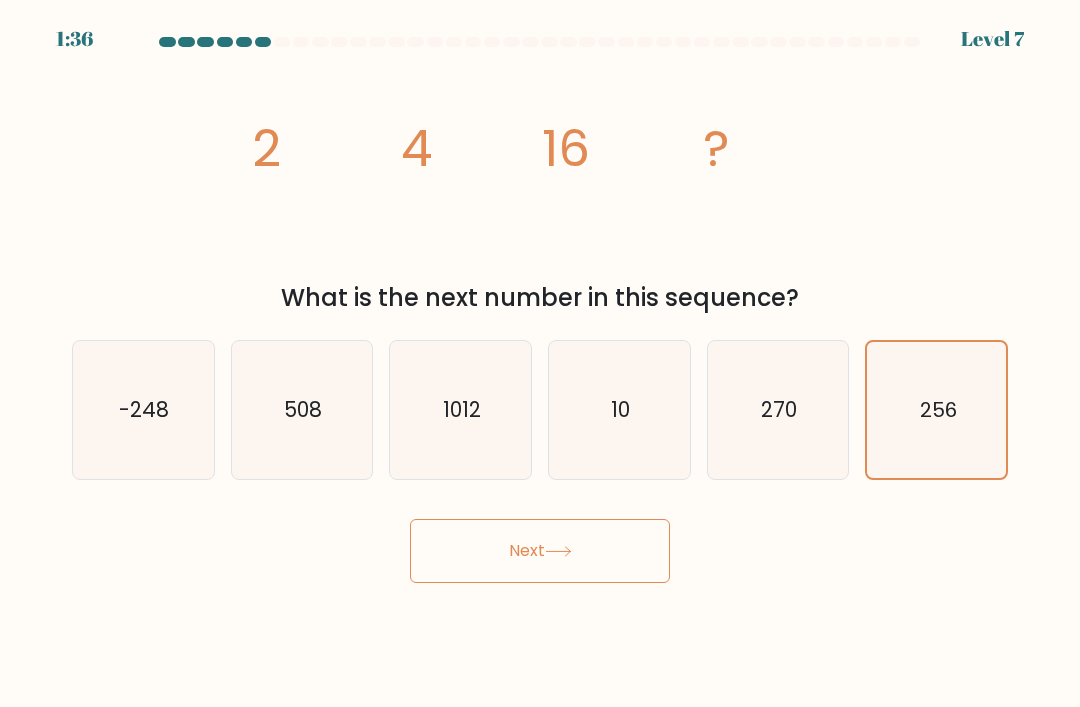 click on "1:36
Level 7" at bounding box center (540, 353) 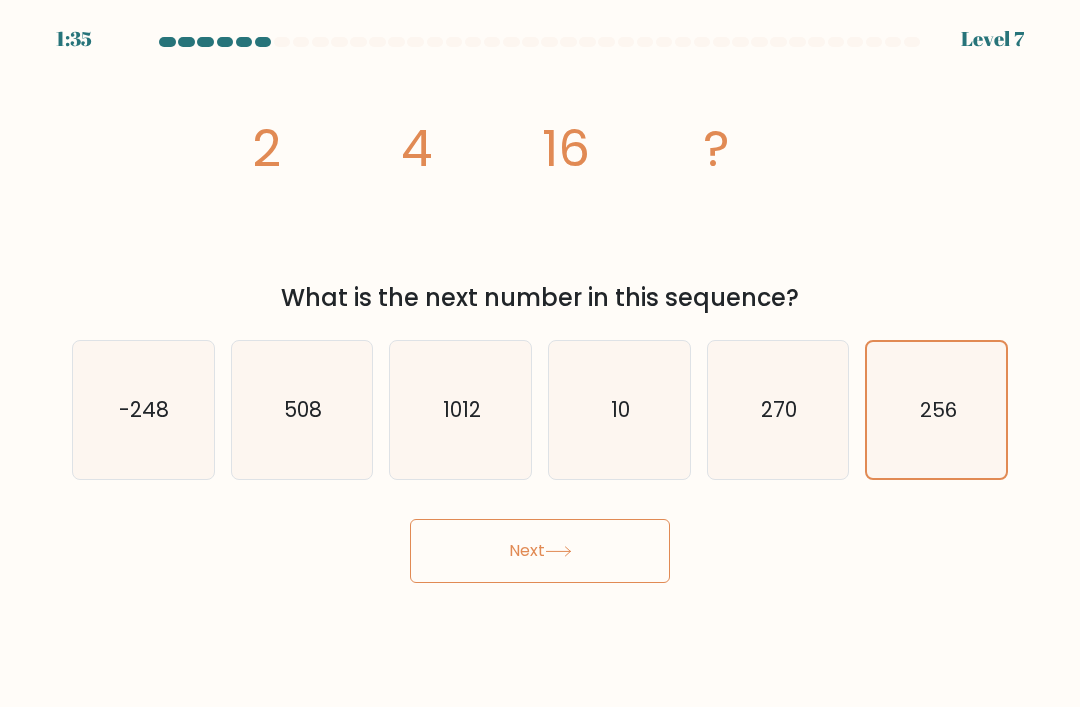 click on "Next" at bounding box center [540, 551] 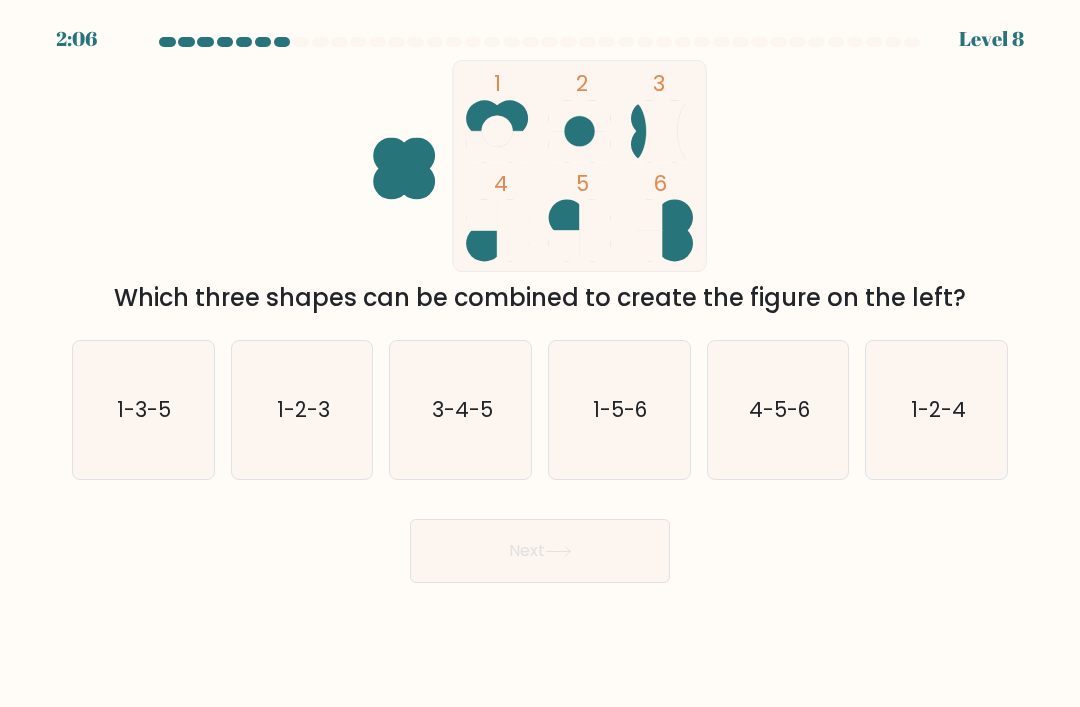 click on "4-5-6" at bounding box center (778, 410) 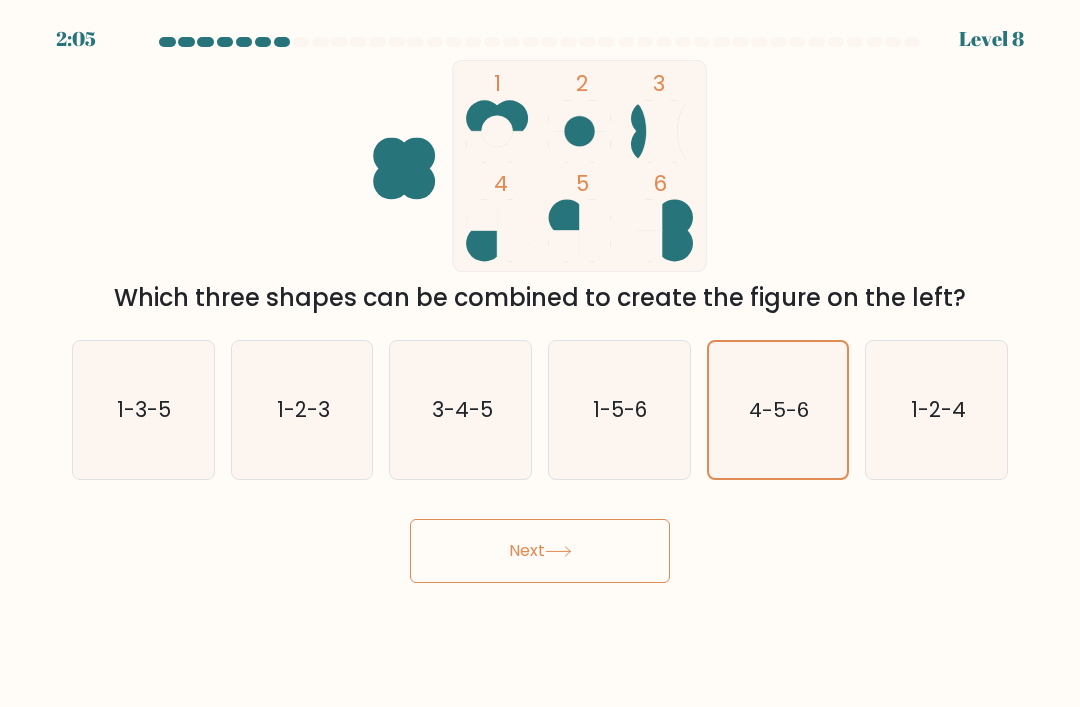 click on "Next" at bounding box center [540, 551] 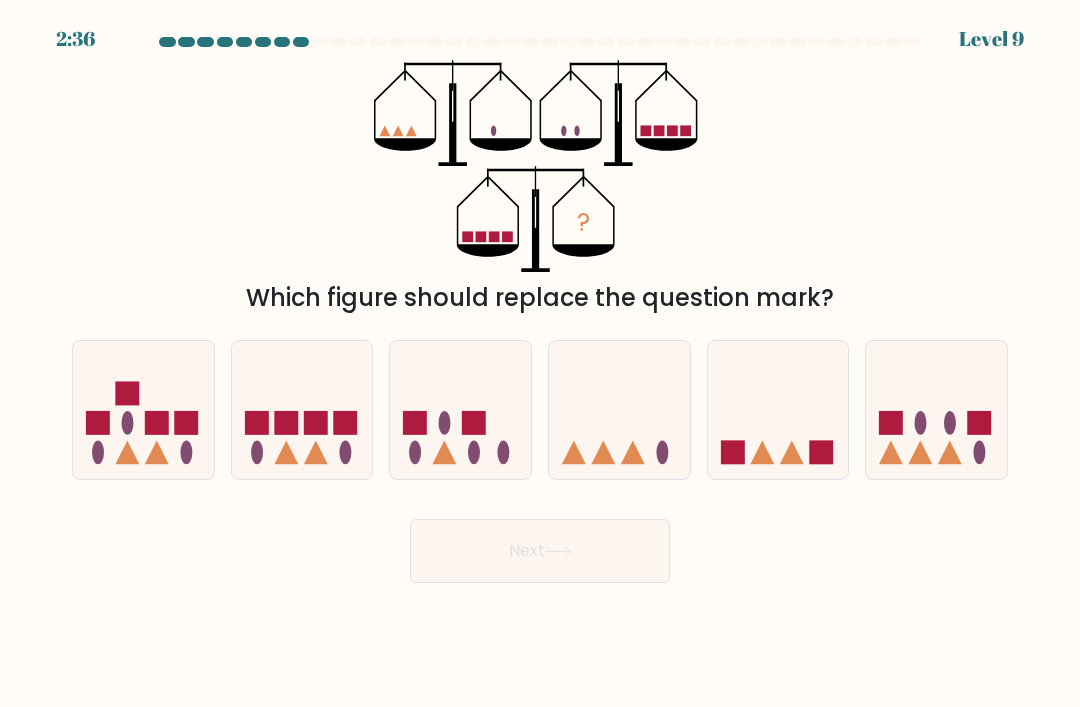 click at bounding box center (619, 410) 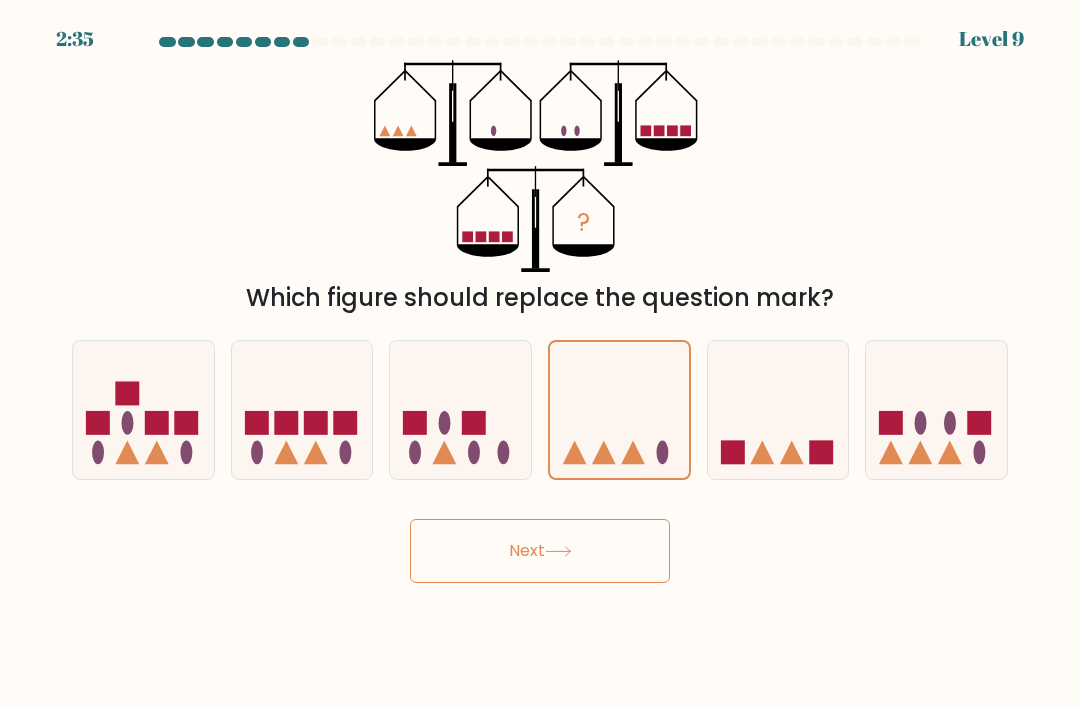 click on "Next" at bounding box center [540, 551] 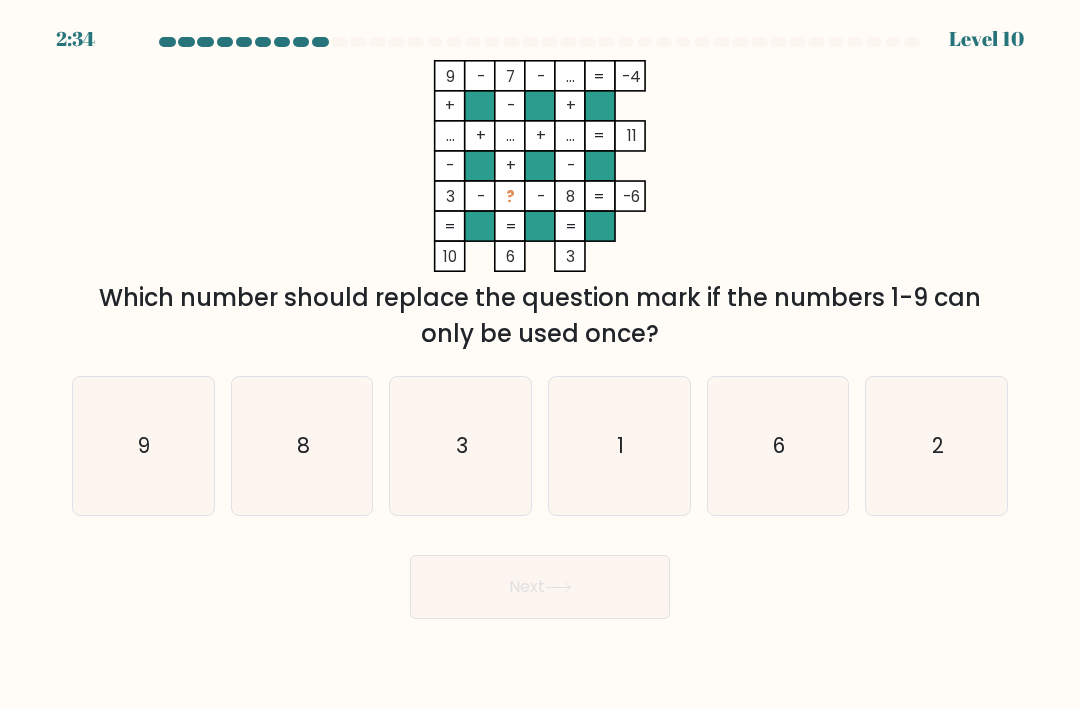 click on "1" at bounding box center (619, 446) 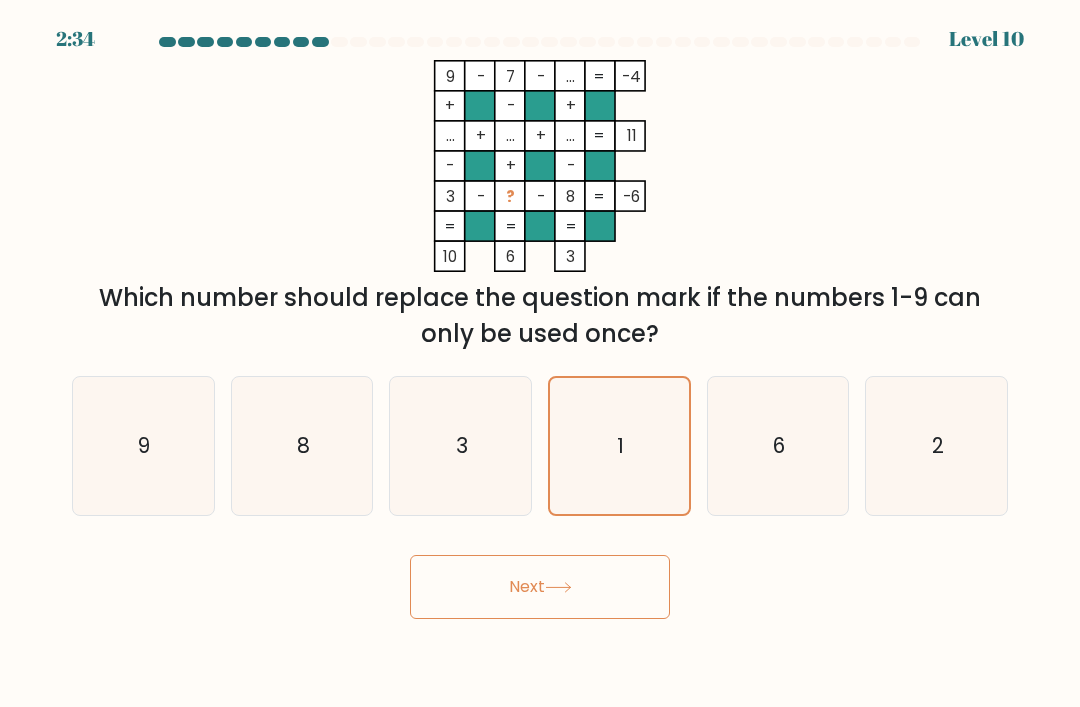 click on "Next" at bounding box center (540, 587) 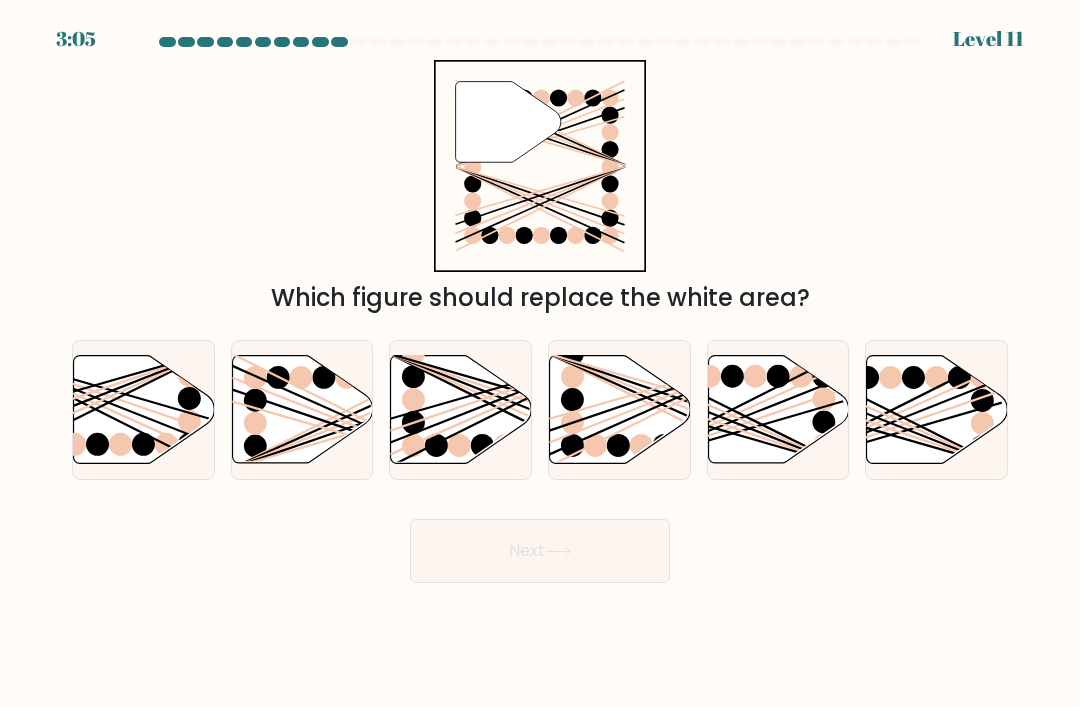 click at bounding box center [255, 400] 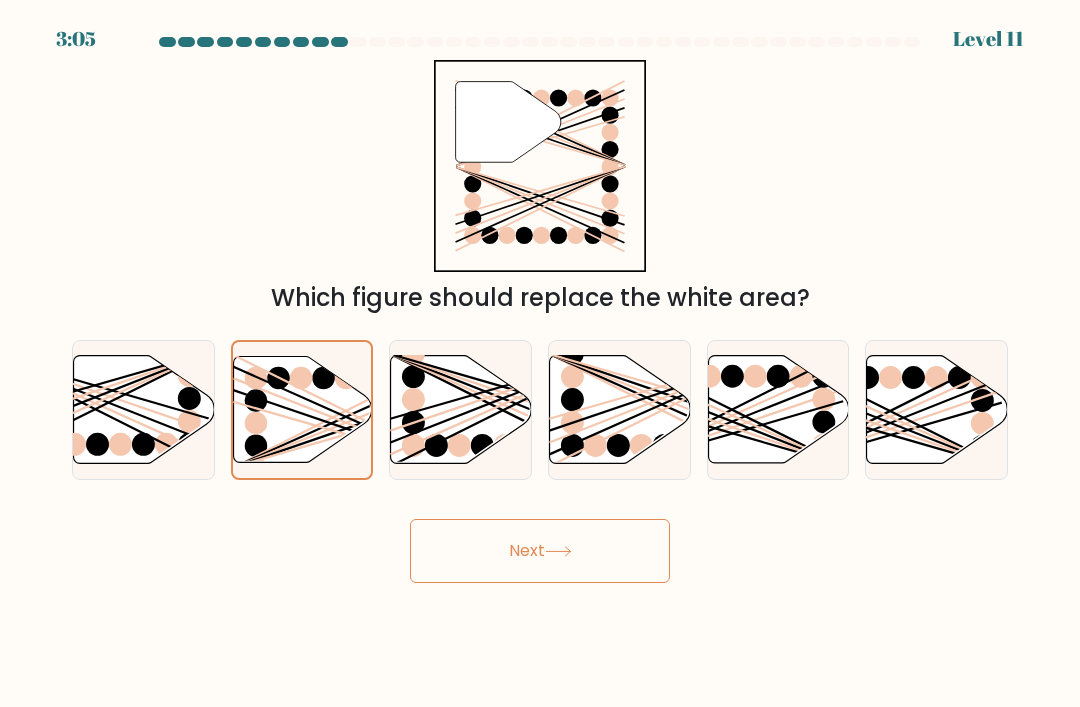 click on "Next" at bounding box center [540, 551] 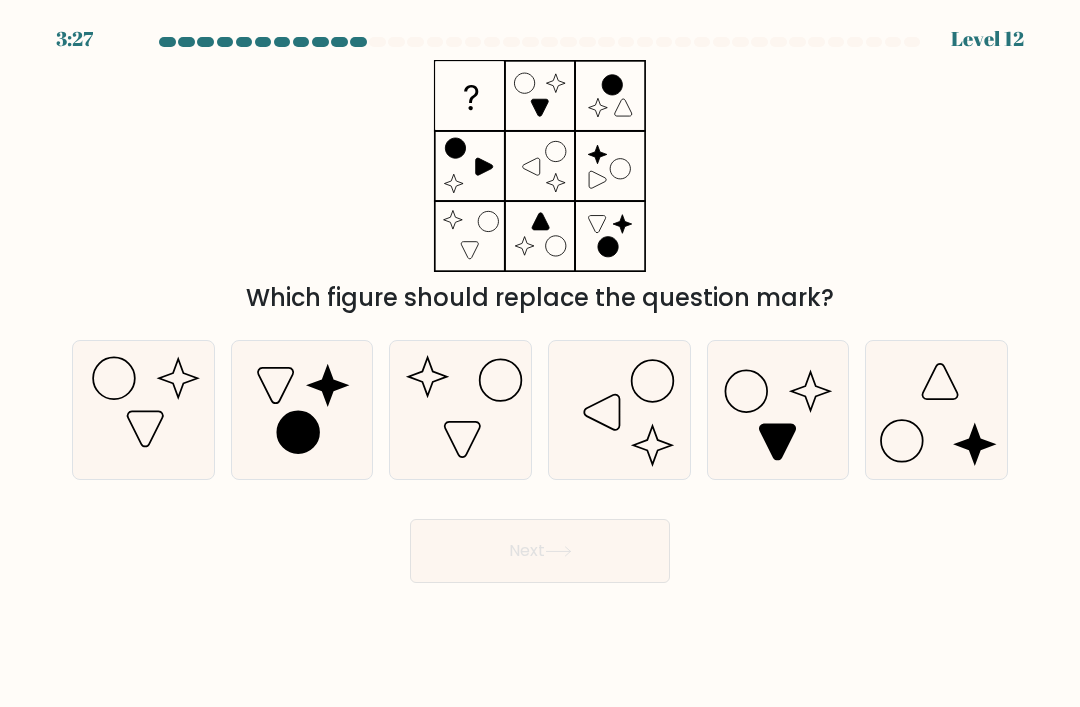 click at bounding box center [974, 444] 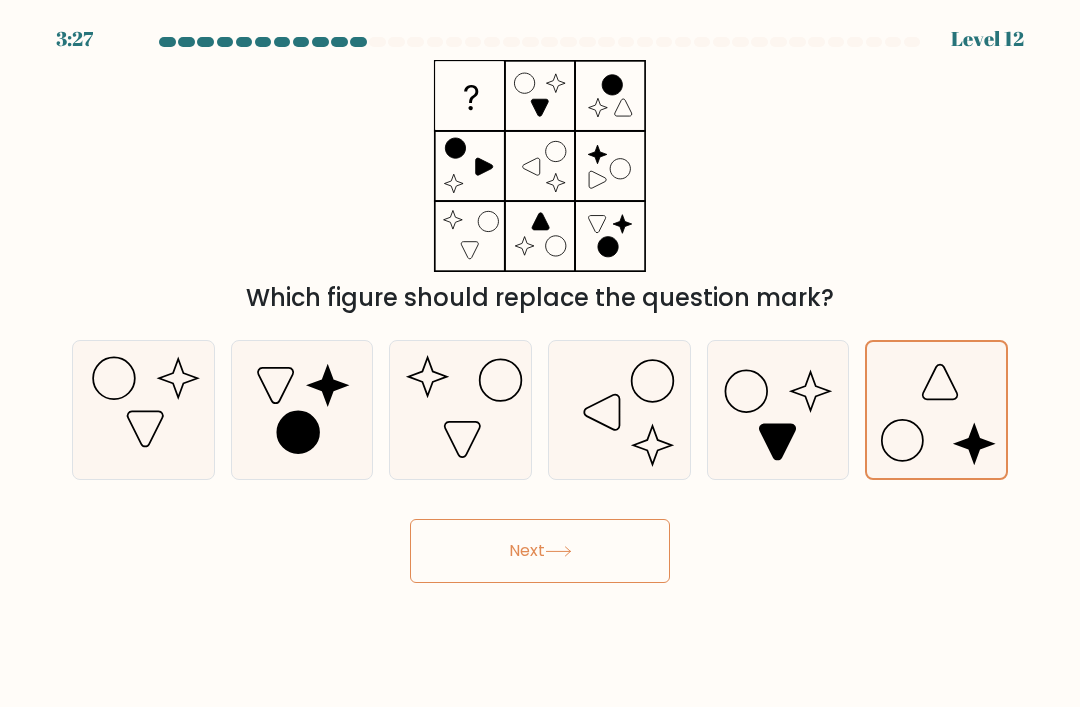 click on "Next" at bounding box center (540, 551) 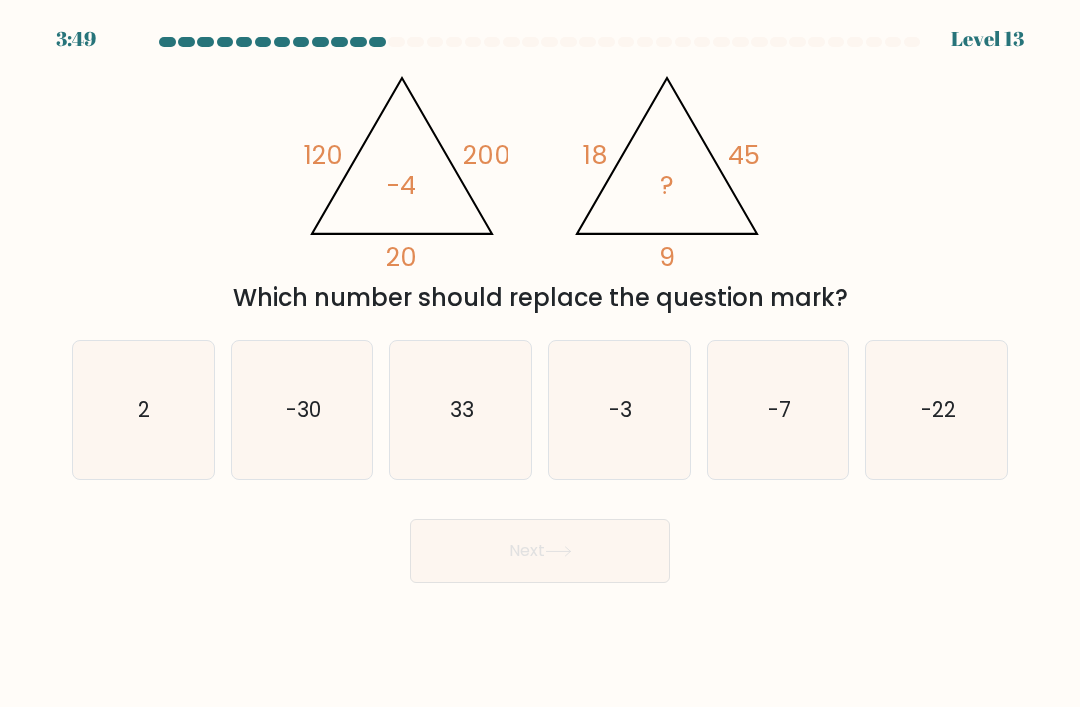 click on "-3" at bounding box center (619, 410) 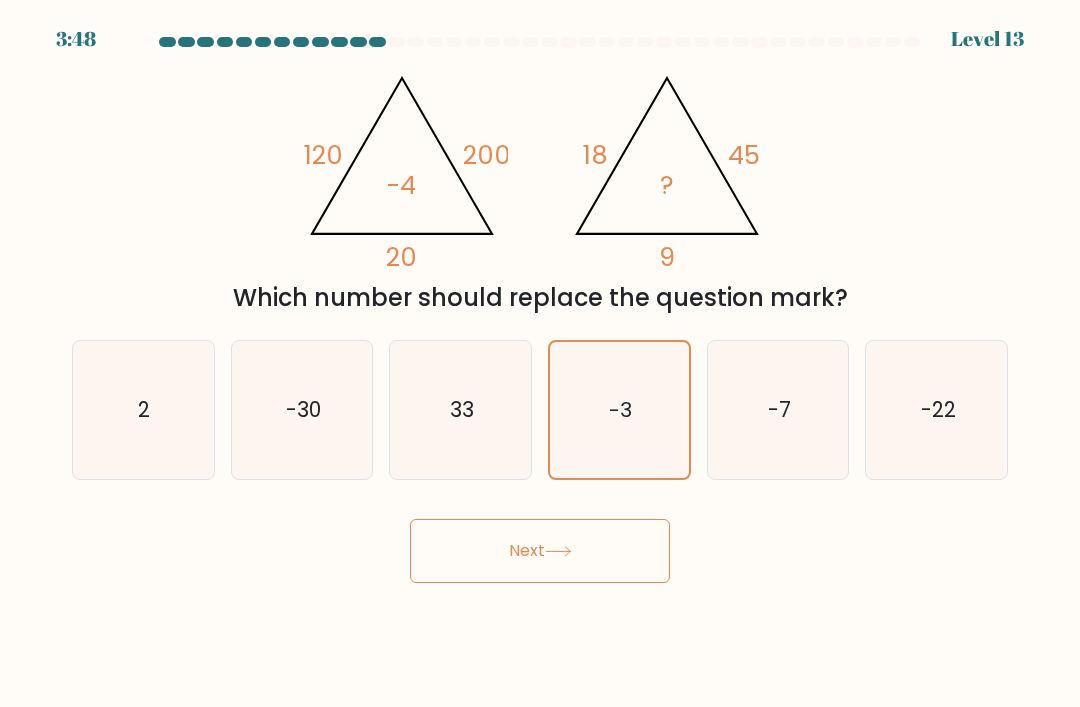 click on "Next" at bounding box center (540, 551) 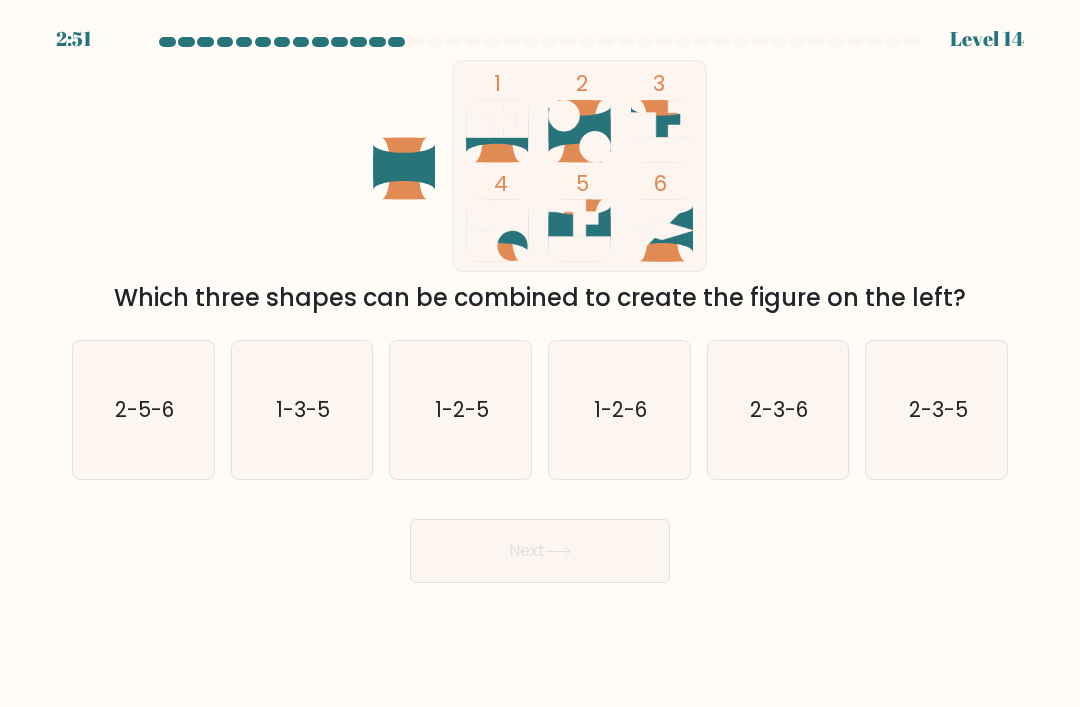 click on "1-3-5" at bounding box center [302, 410] 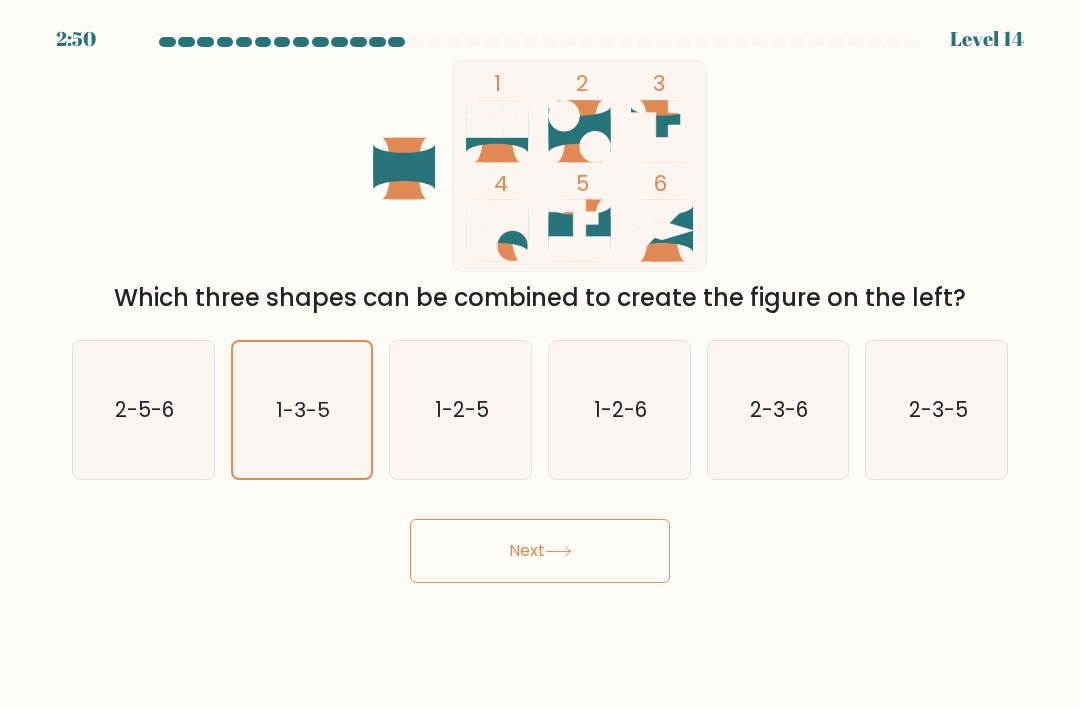 click on "Next" at bounding box center (540, 551) 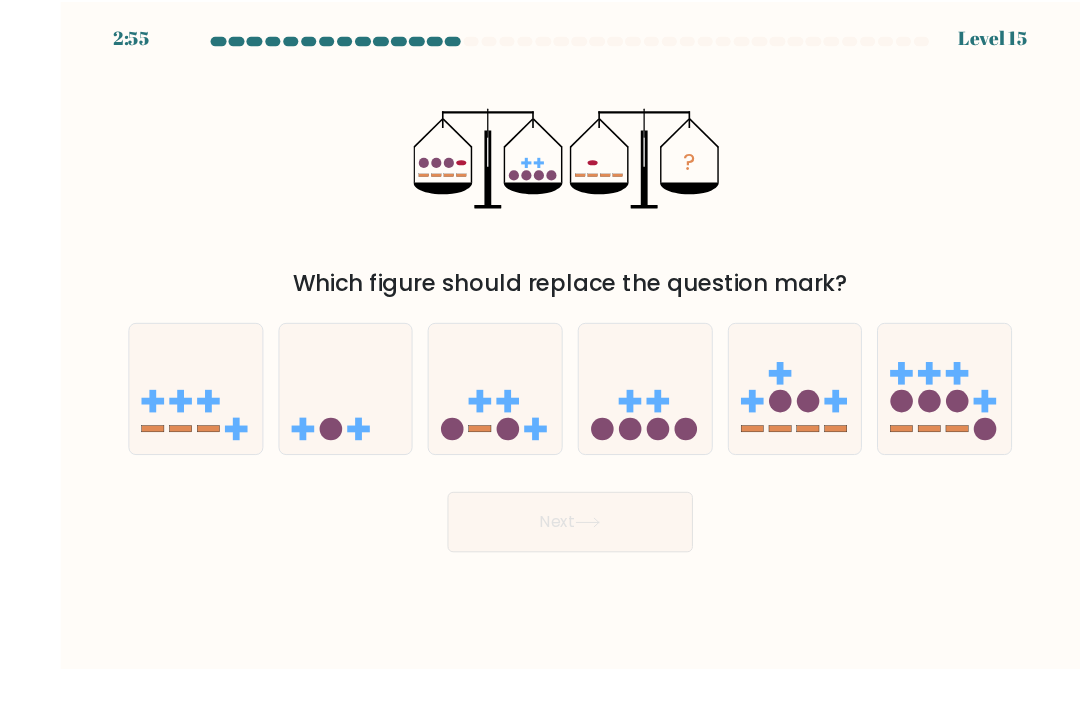 scroll, scrollTop: 21, scrollLeft: 0, axis: vertical 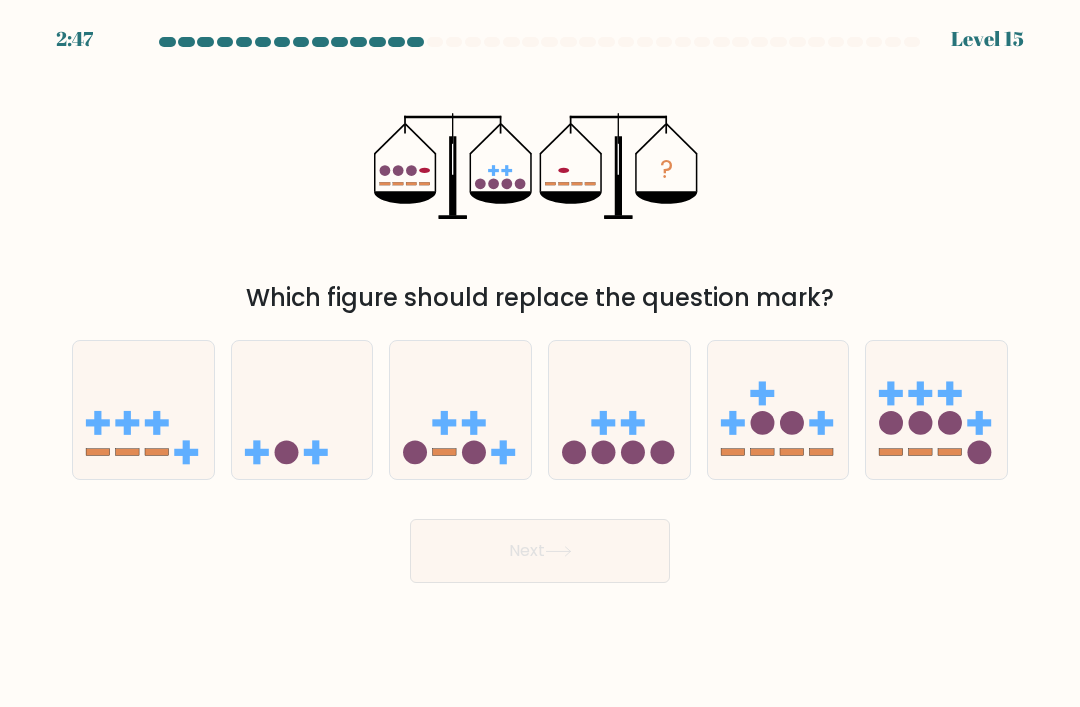 click at bounding box center (302, 410) 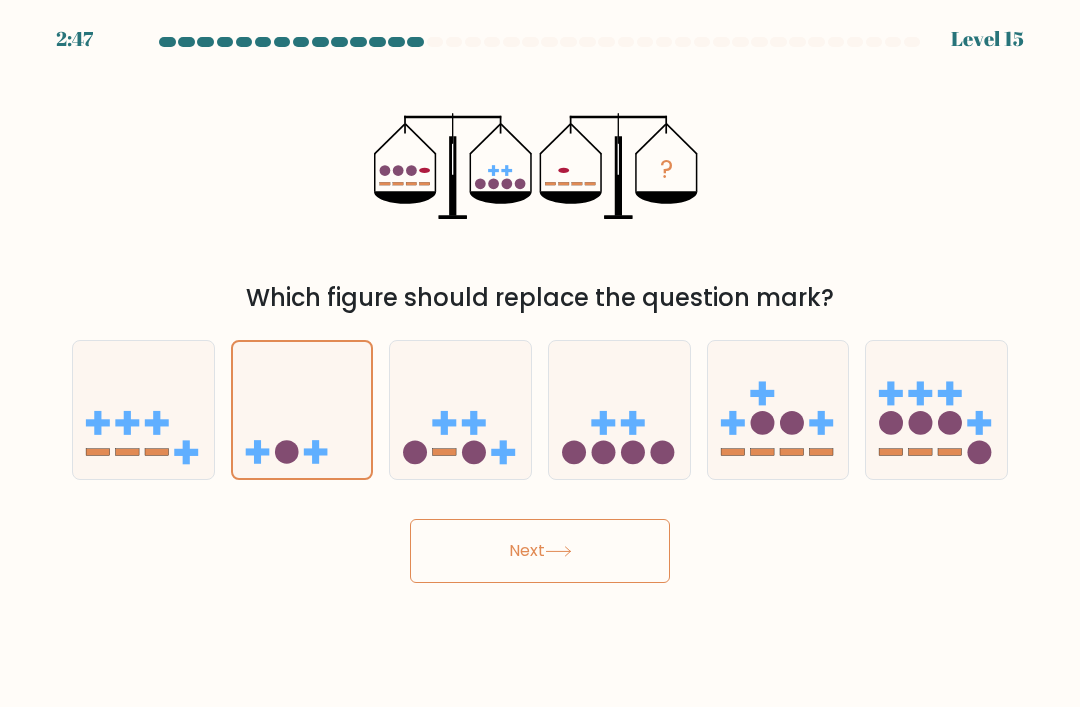click on "Next" at bounding box center [540, 551] 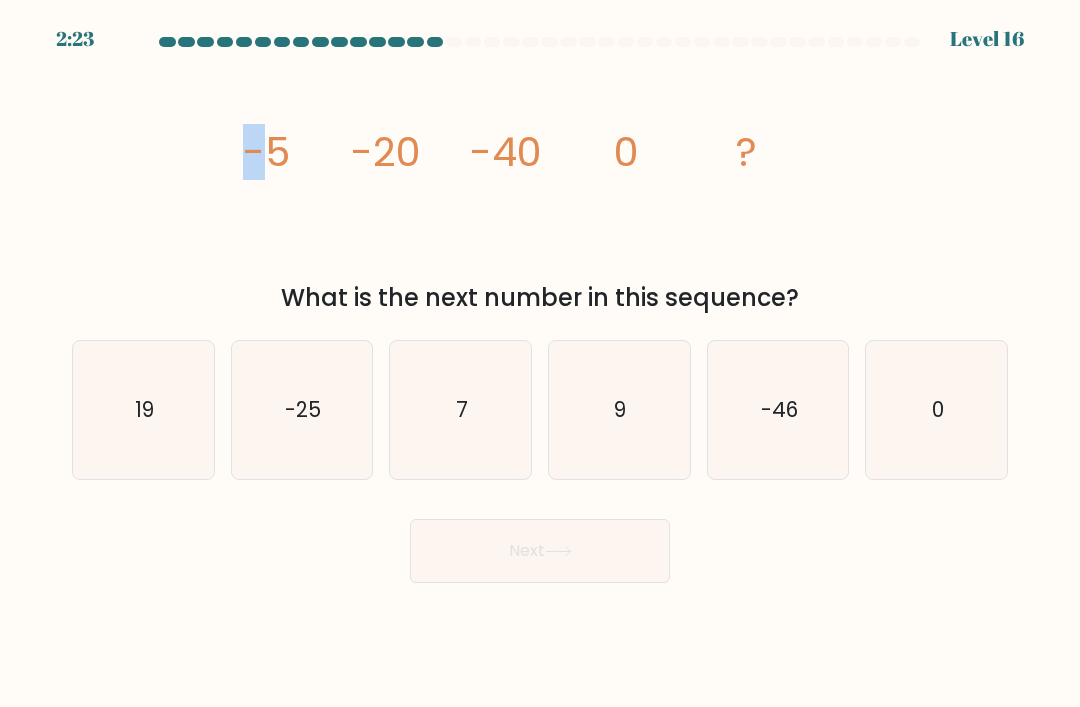 click on "image/svg+xml
-5
-20
-40
0
?
What is the next number in this sequence?" at bounding box center [540, 188] 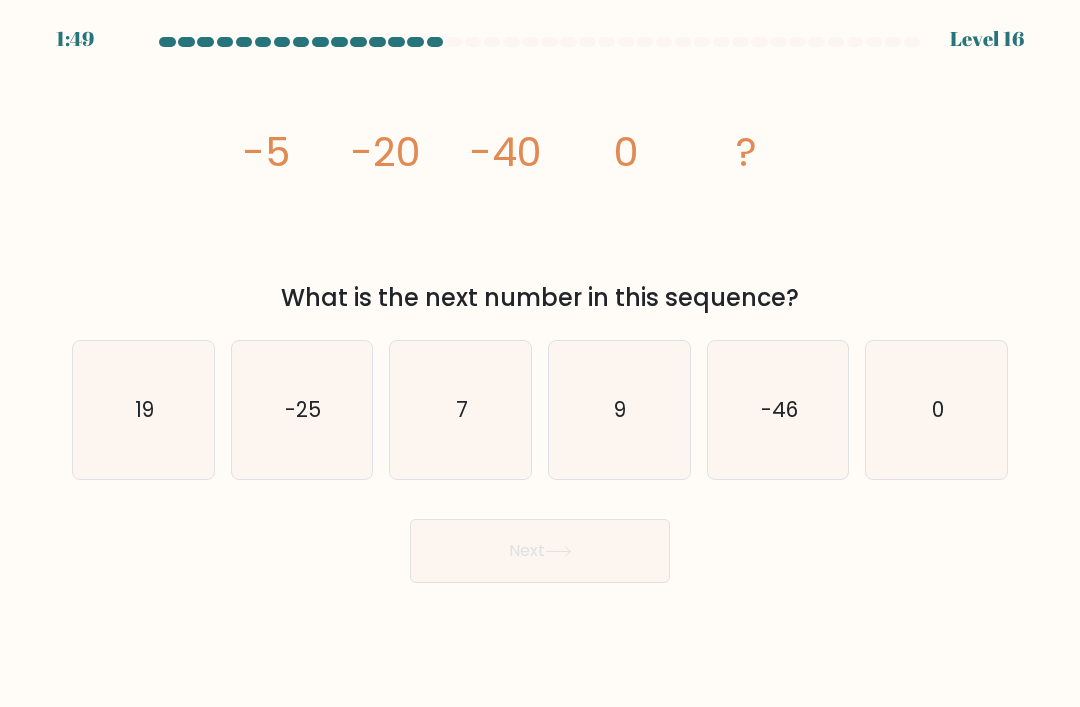 scroll, scrollTop: 64, scrollLeft: 0, axis: vertical 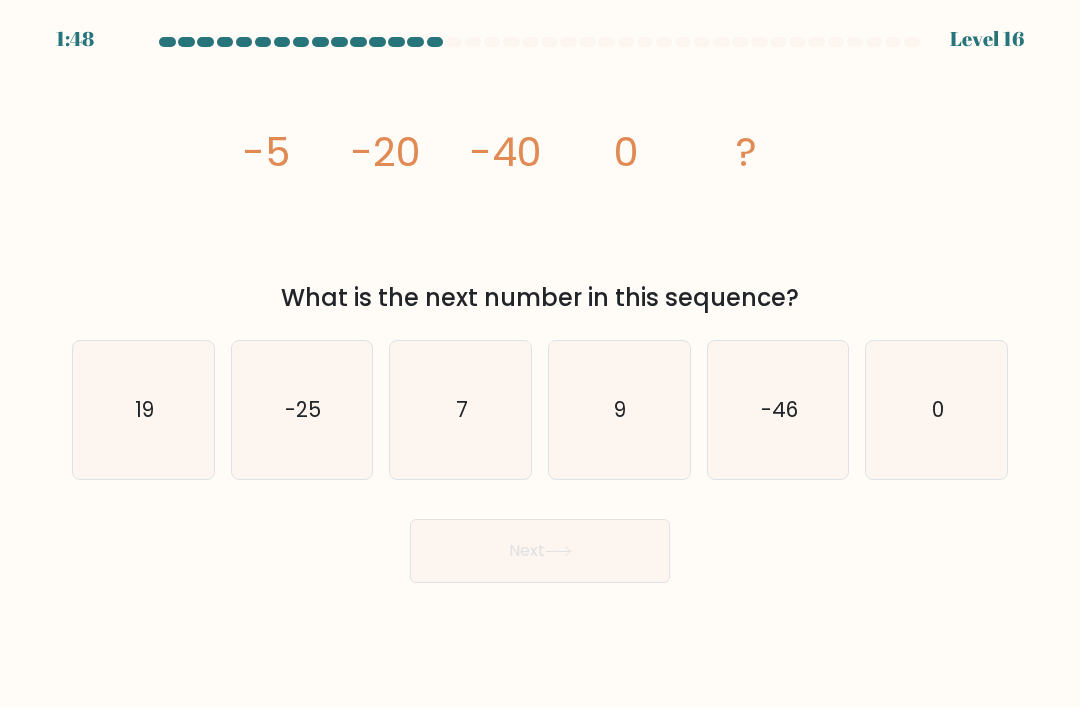 click on "Next" at bounding box center (540, 551) 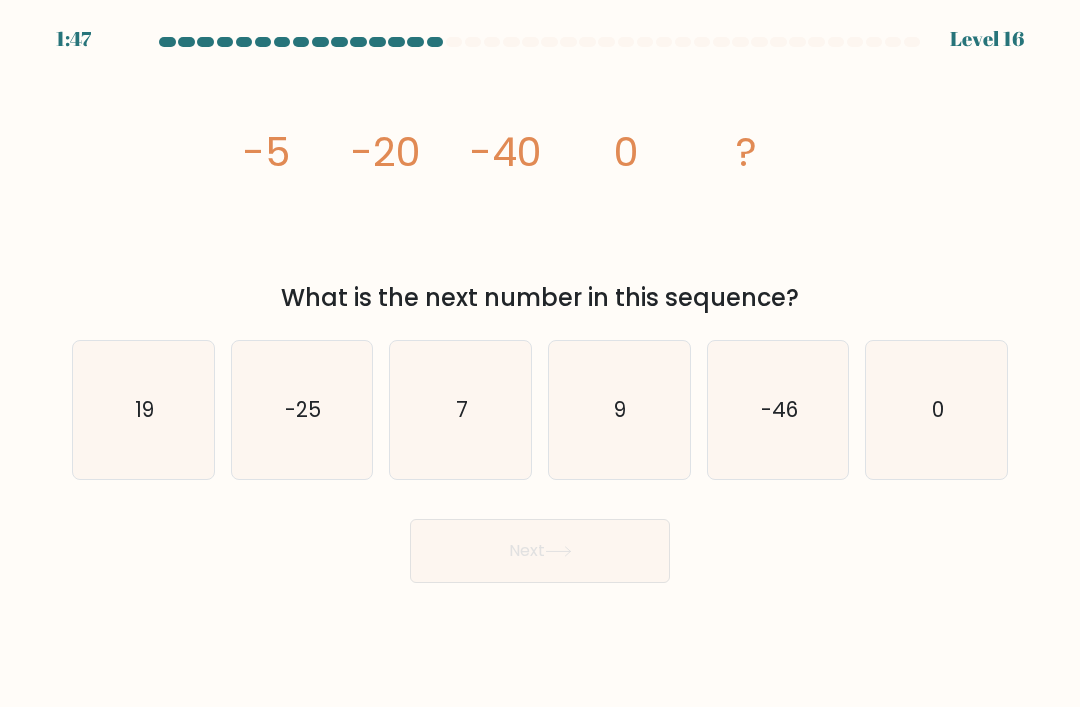 click on "image/svg+xml
-5
-20
-40
0
?
What is the next number in this sequence?" at bounding box center [540, 188] 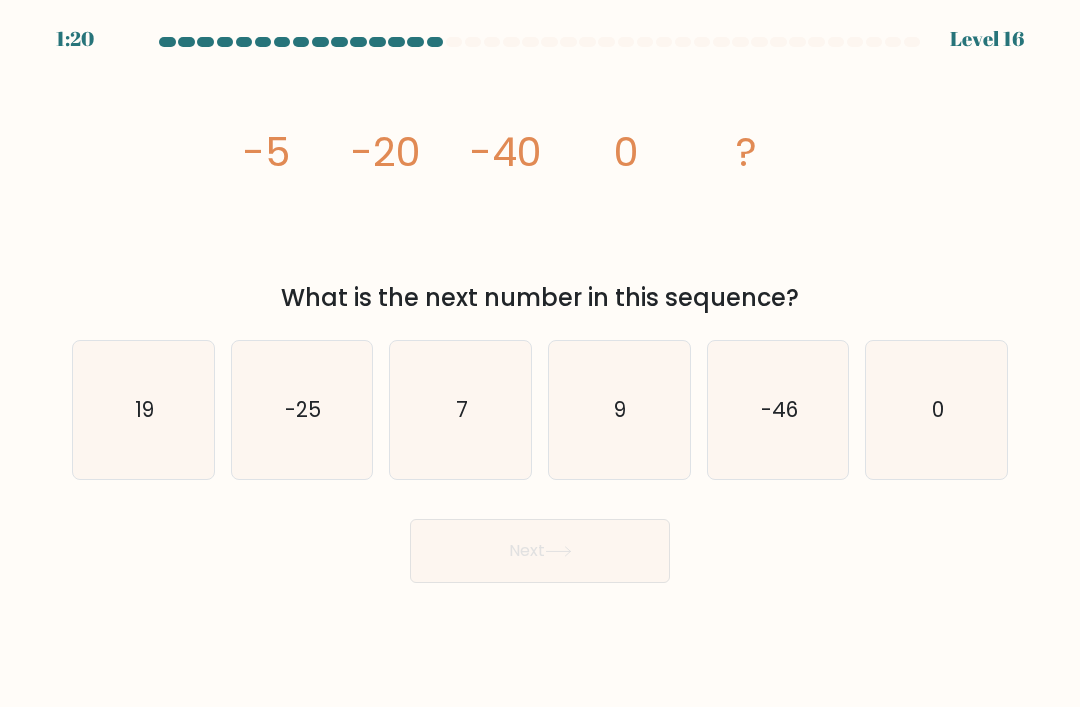 click on "-25" at bounding box center [302, 410] 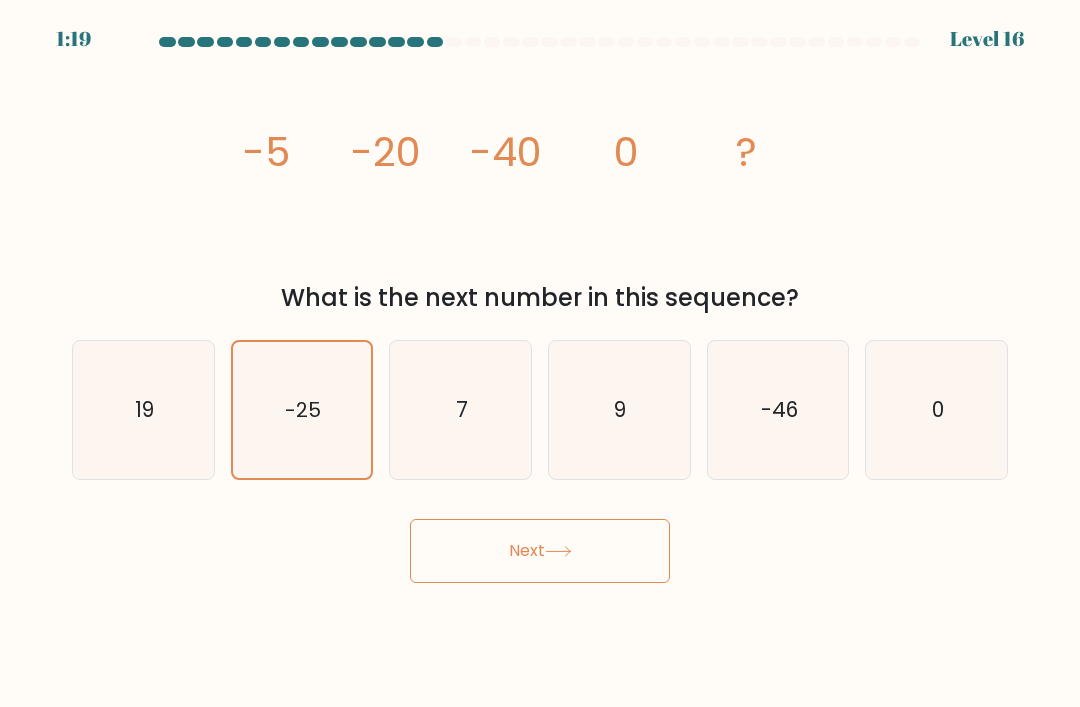 click on "Next" at bounding box center [540, 551] 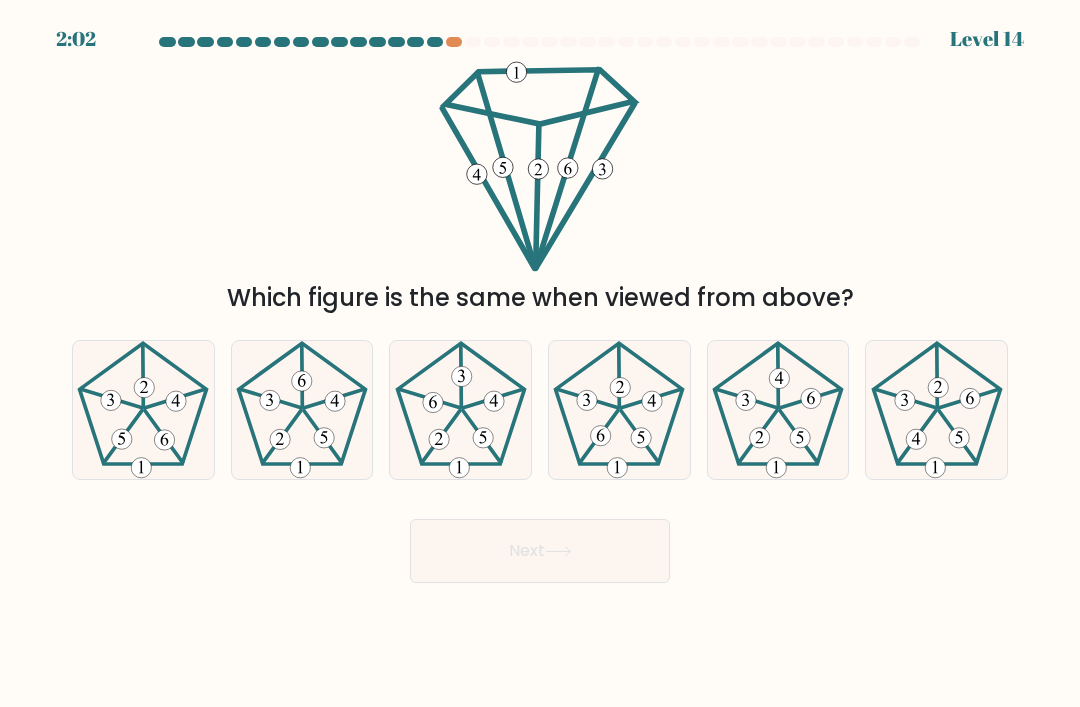 scroll, scrollTop: 0, scrollLeft: 0, axis: both 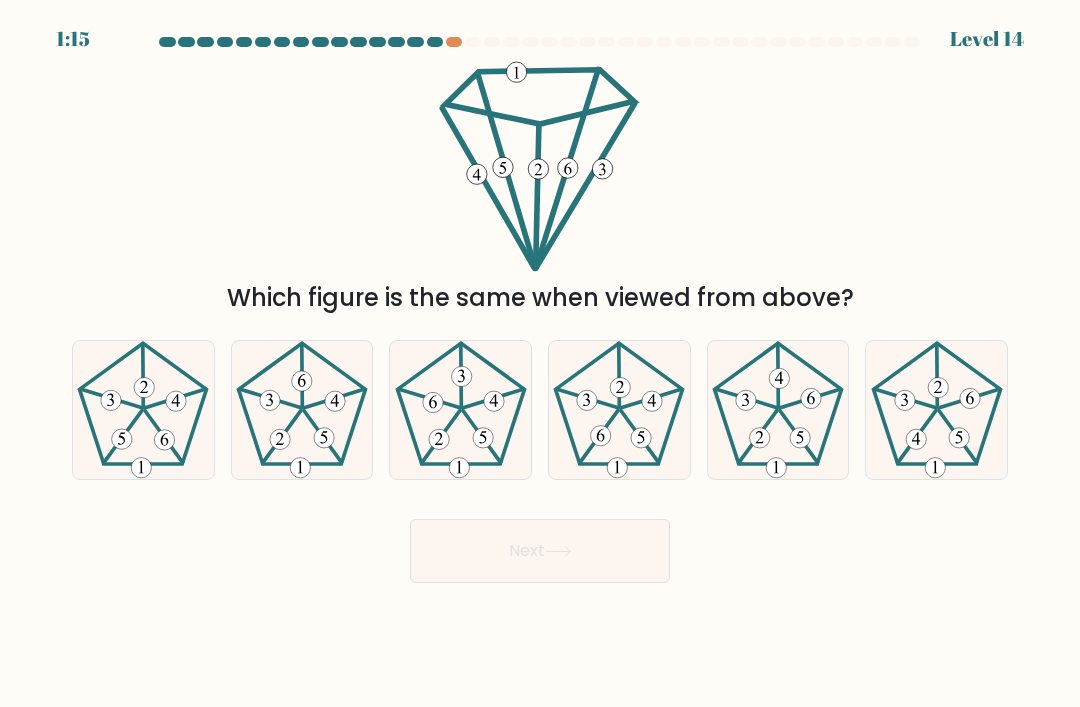 click at bounding box center [619, 410] 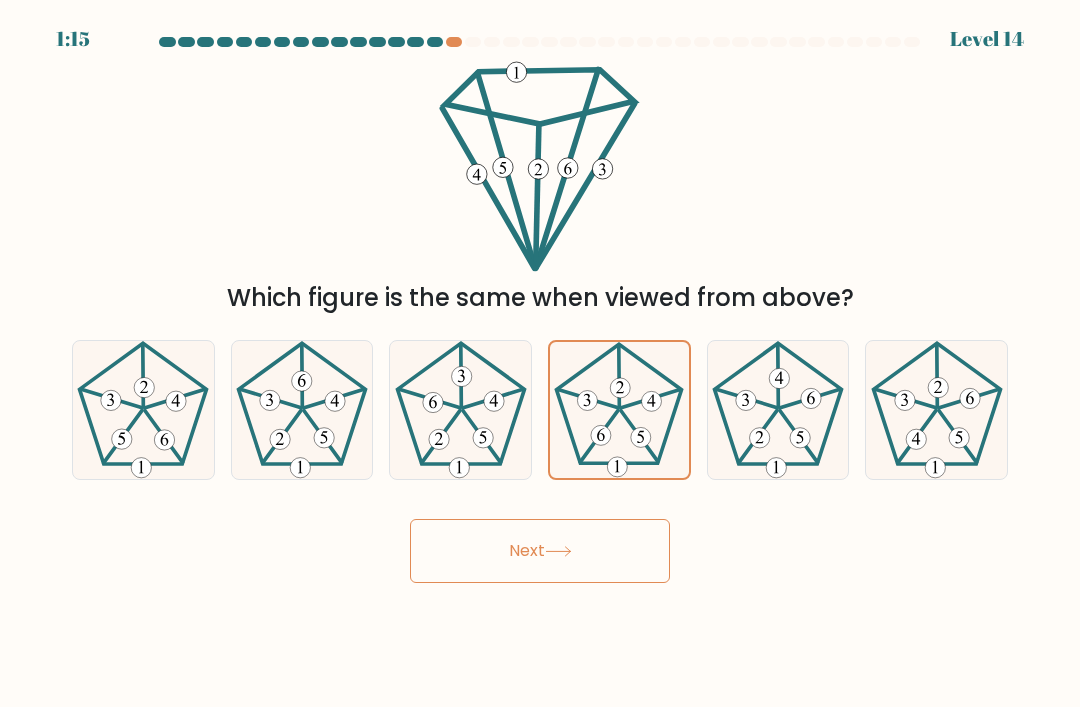 click on "Next" at bounding box center [540, 551] 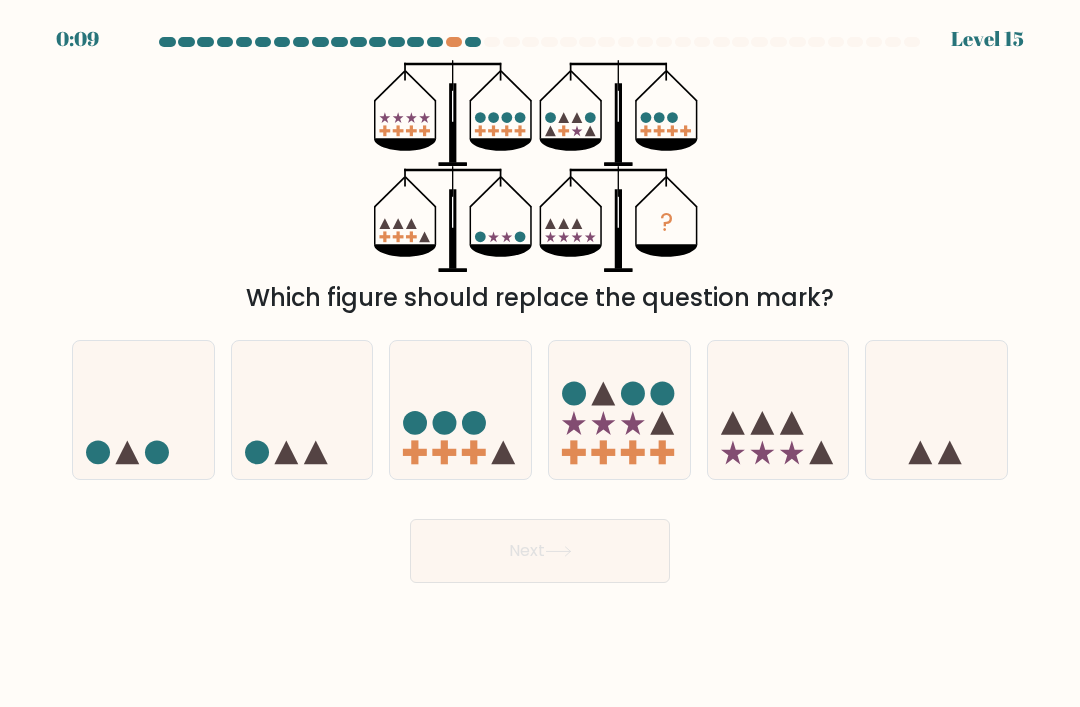 scroll, scrollTop: 0, scrollLeft: 0, axis: both 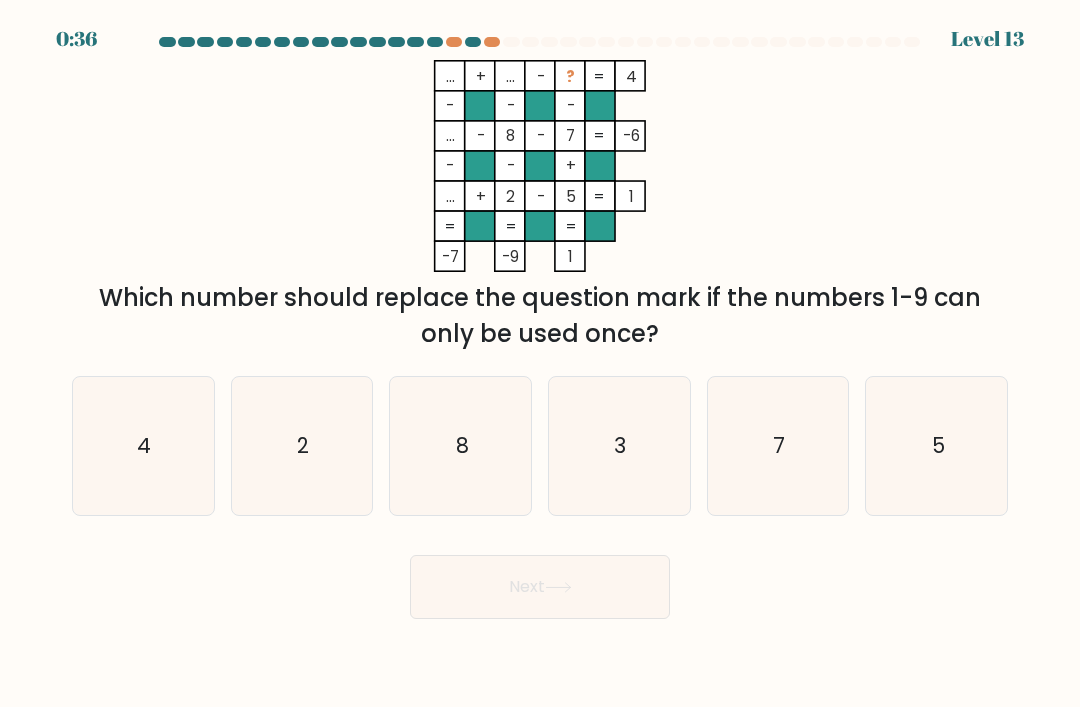 click on "3" at bounding box center (619, 446) 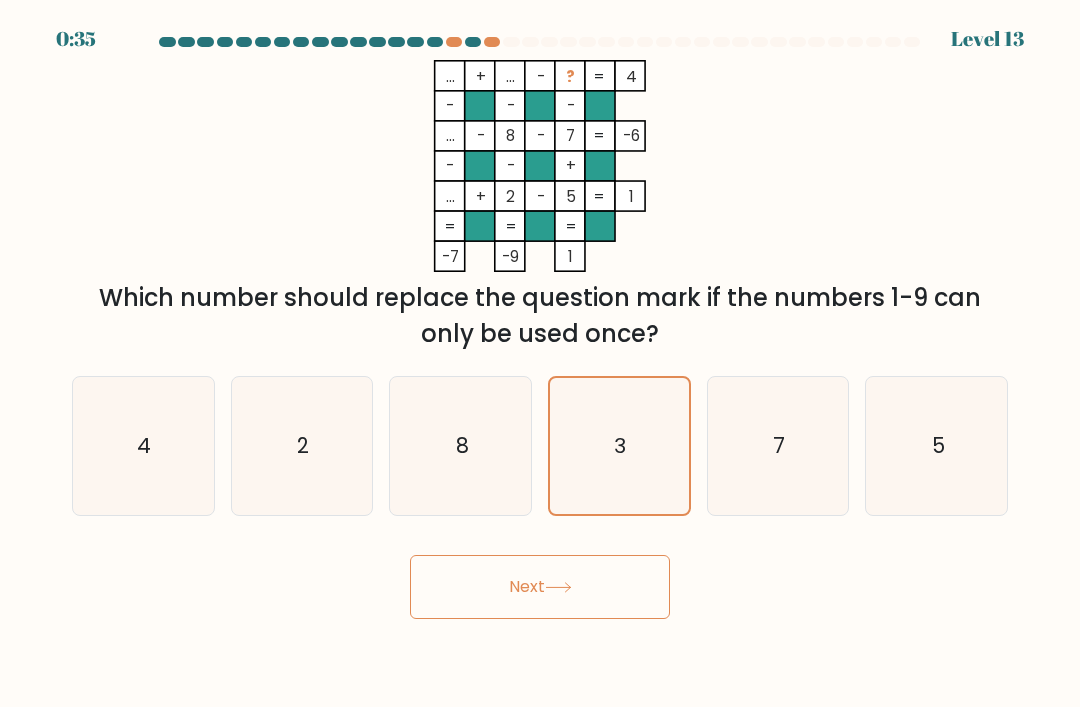 click on "3" at bounding box center (619, 446) 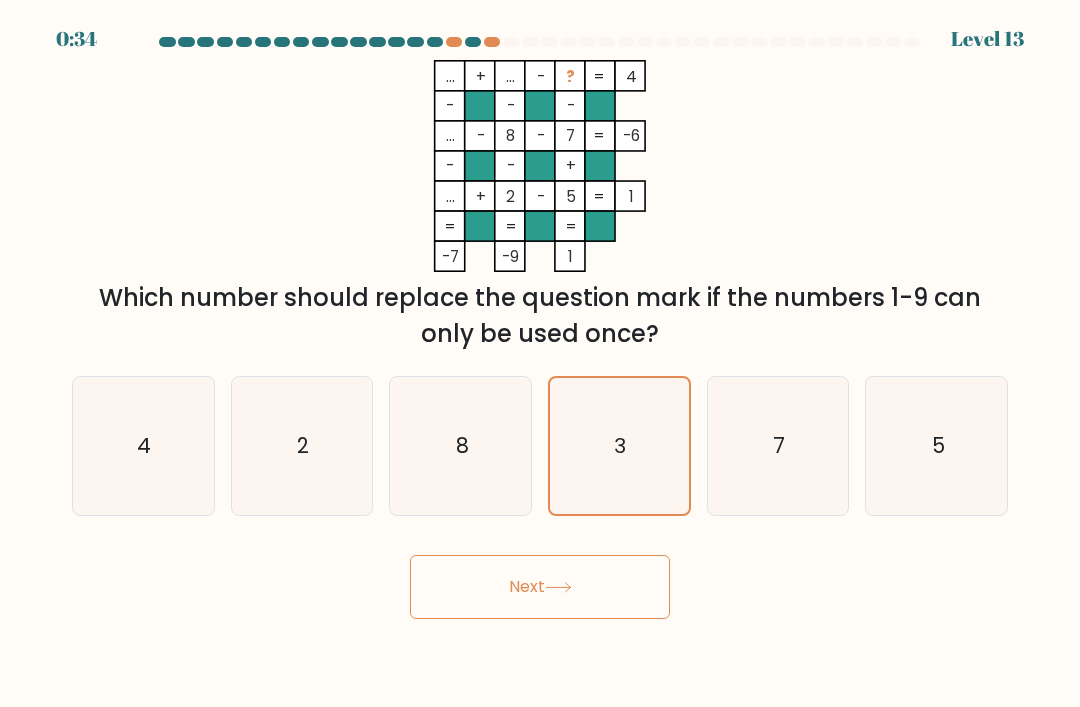 click on "Next" at bounding box center [540, 587] 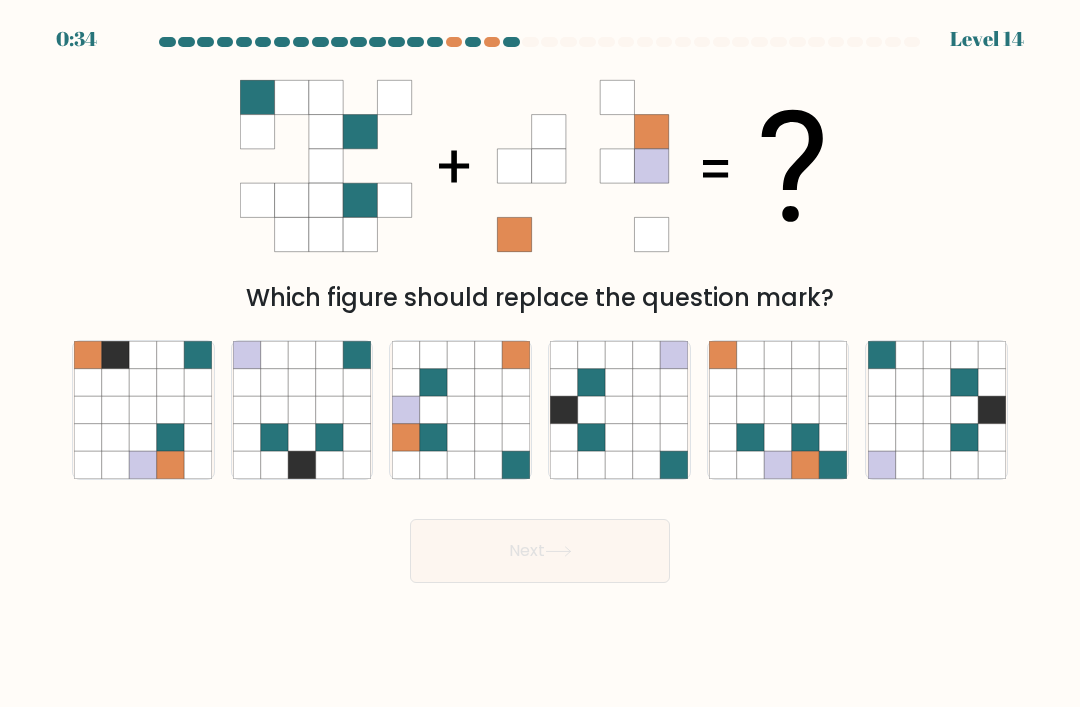 click at bounding box center [646, 464] 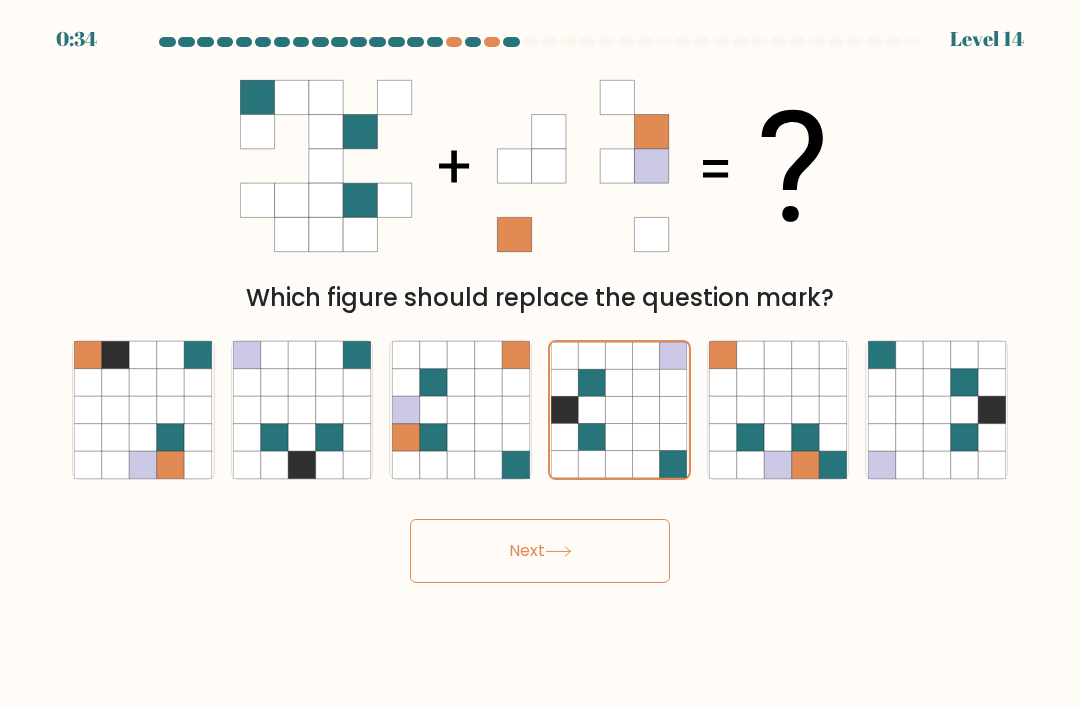 click on "Next" at bounding box center [540, 551] 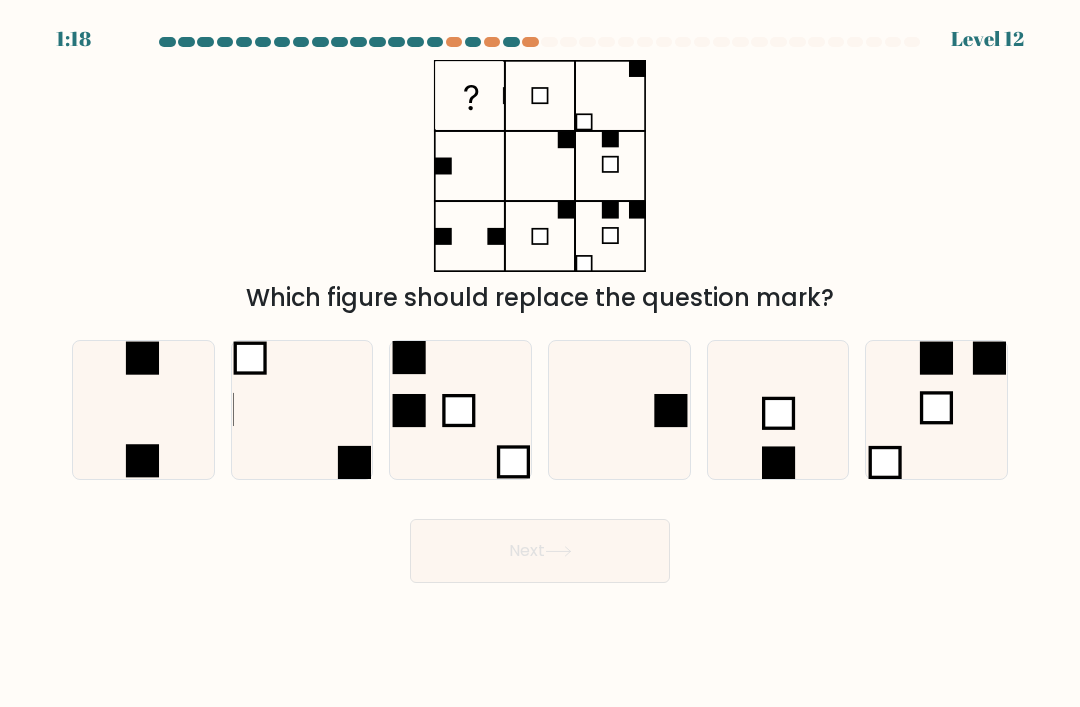 click at bounding box center [619, 410] 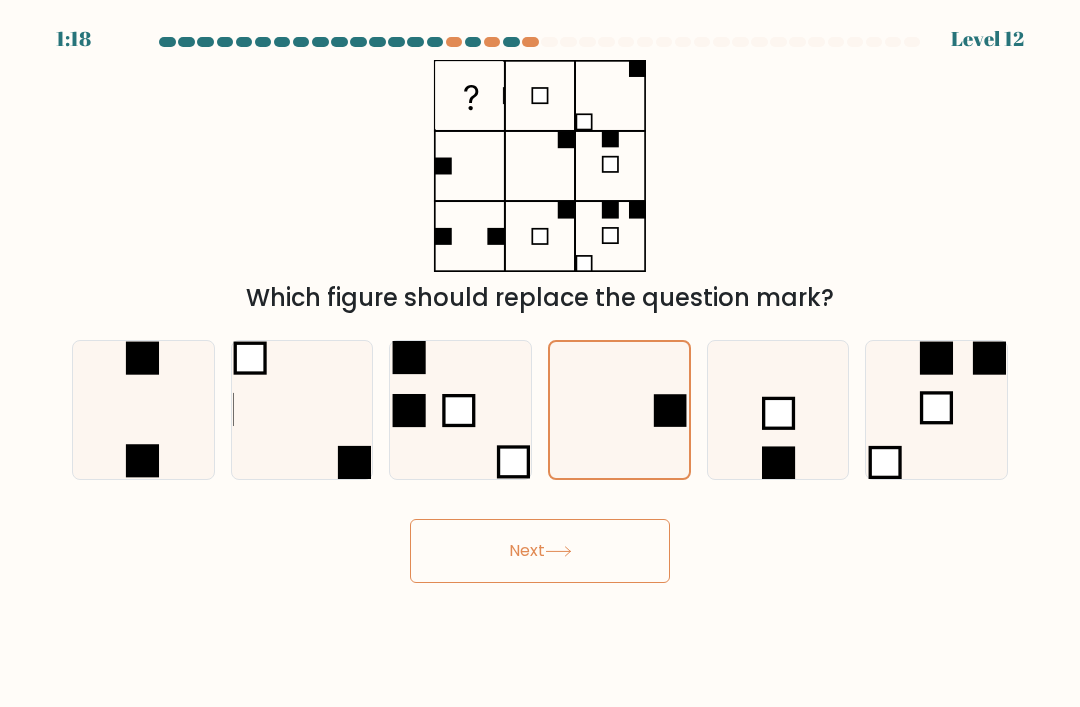 click on "Next" at bounding box center [540, 551] 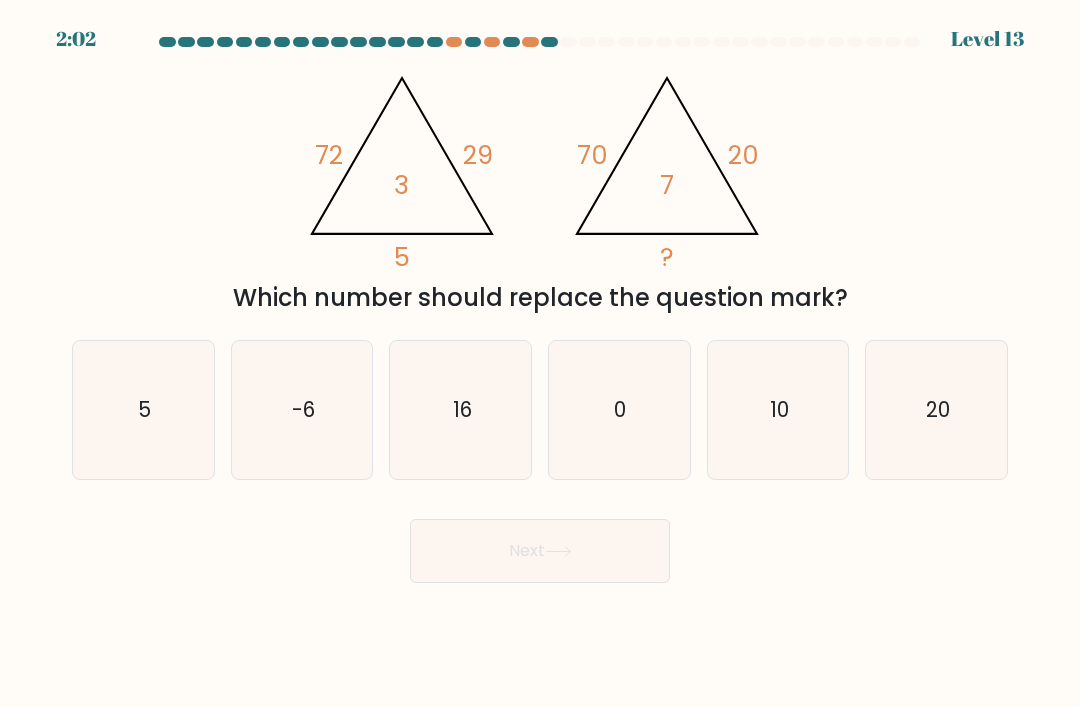 click on "Next" at bounding box center [540, 551] 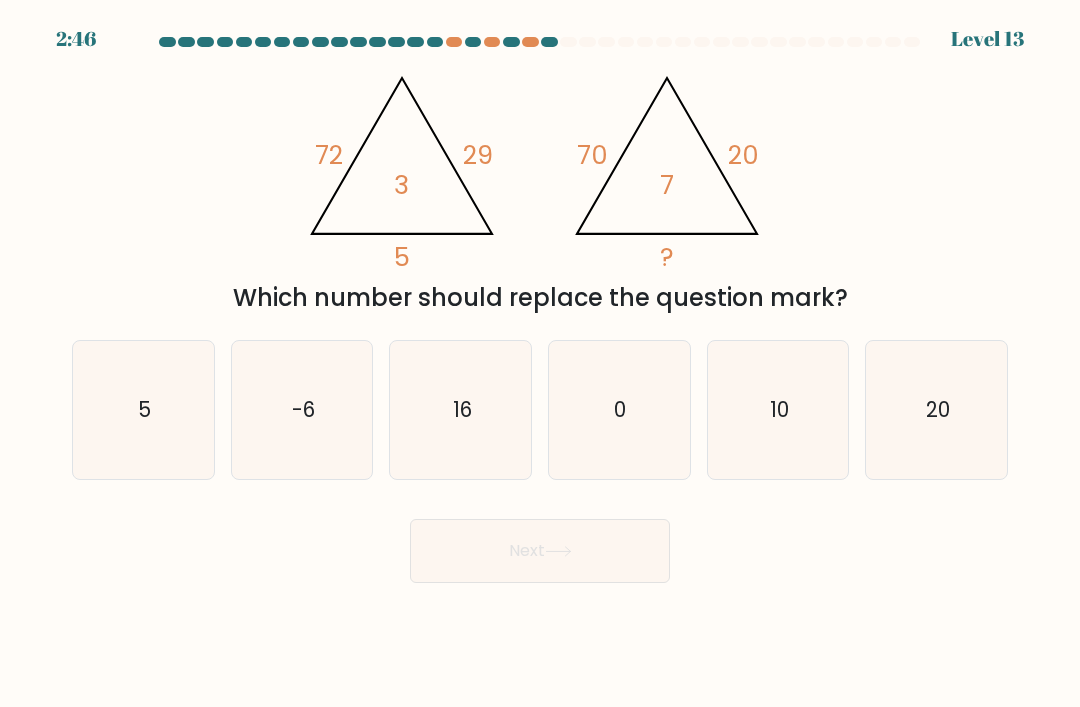 click on "16" at bounding box center [461, 410] 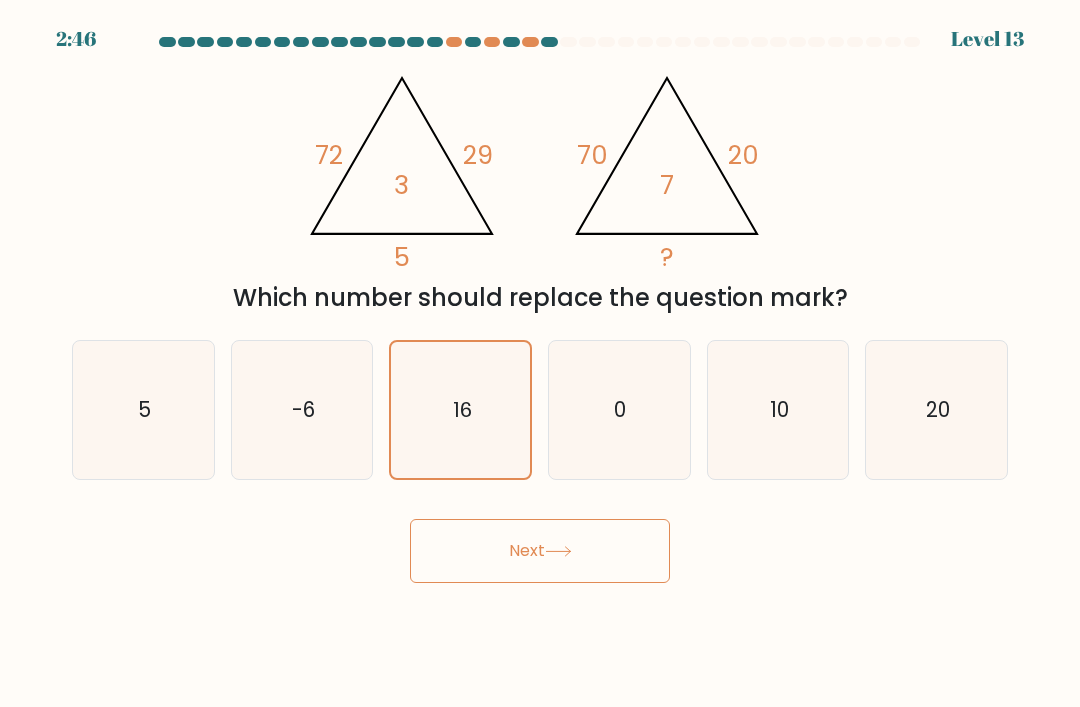 click on "Next" at bounding box center [540, 551] 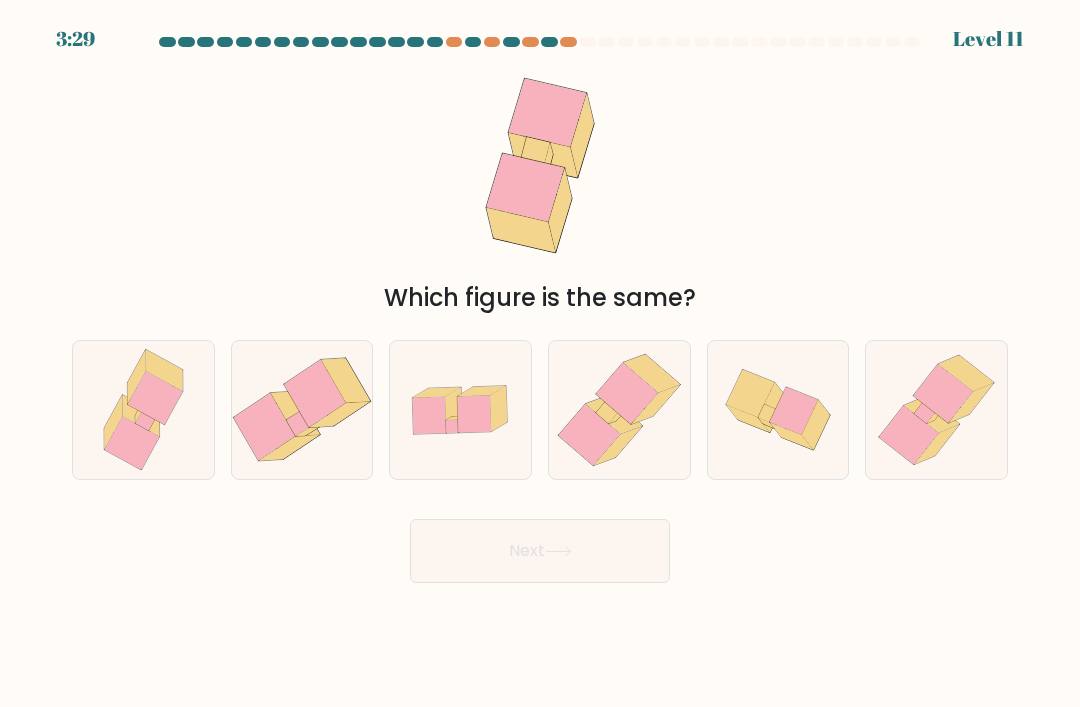 click at bounding box center (302, 409) 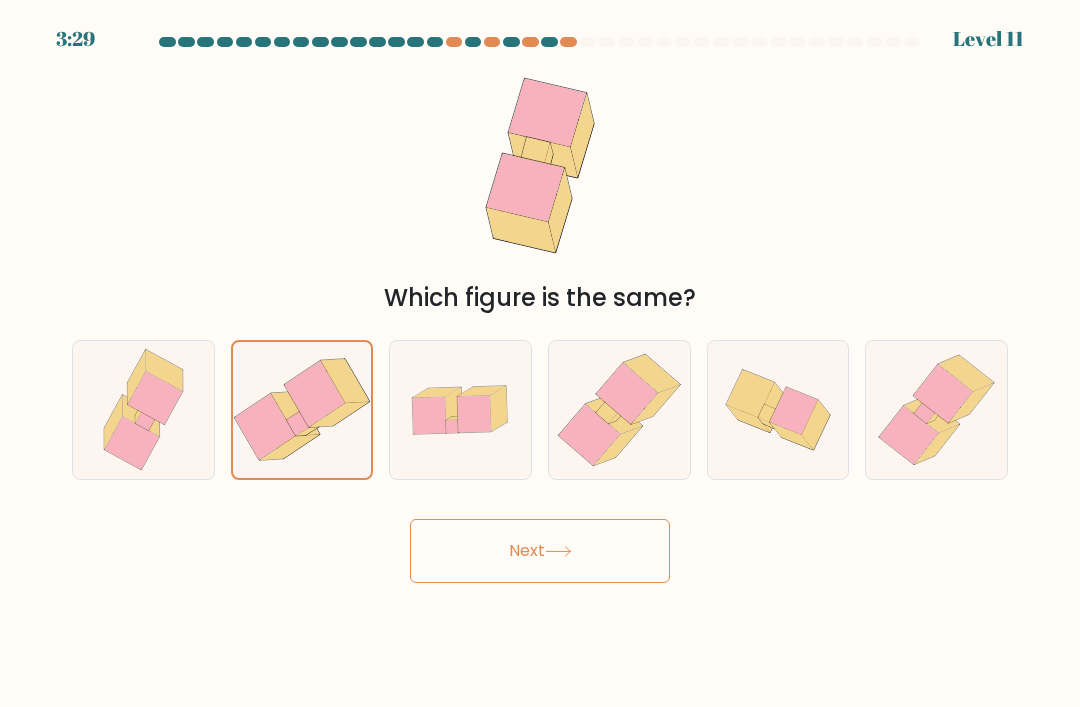 click on "Next" at bounding box center [540, 551] 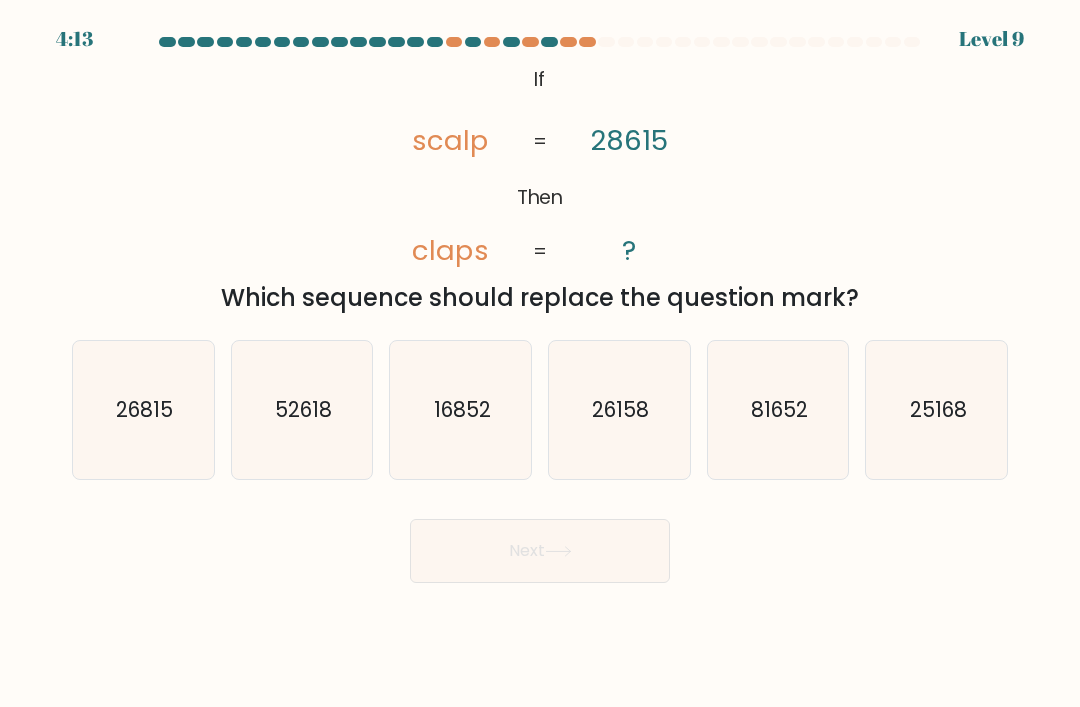 click on "16852" at bounding box center [461, 410] 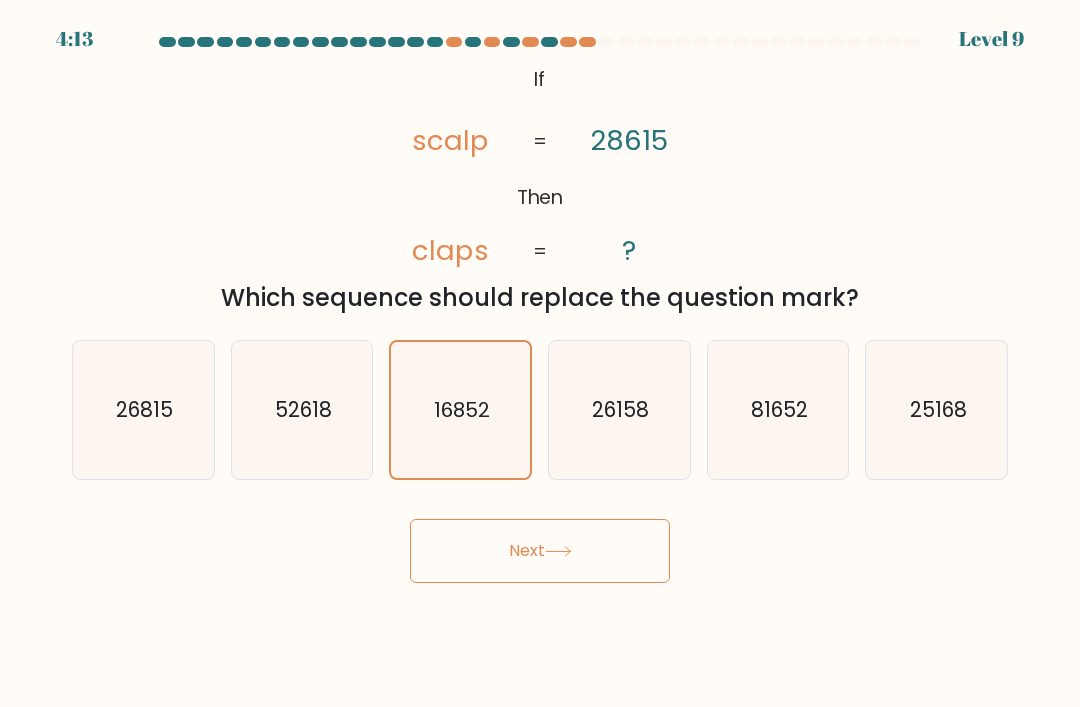 click on "Next" at bounding box center [540, 551] 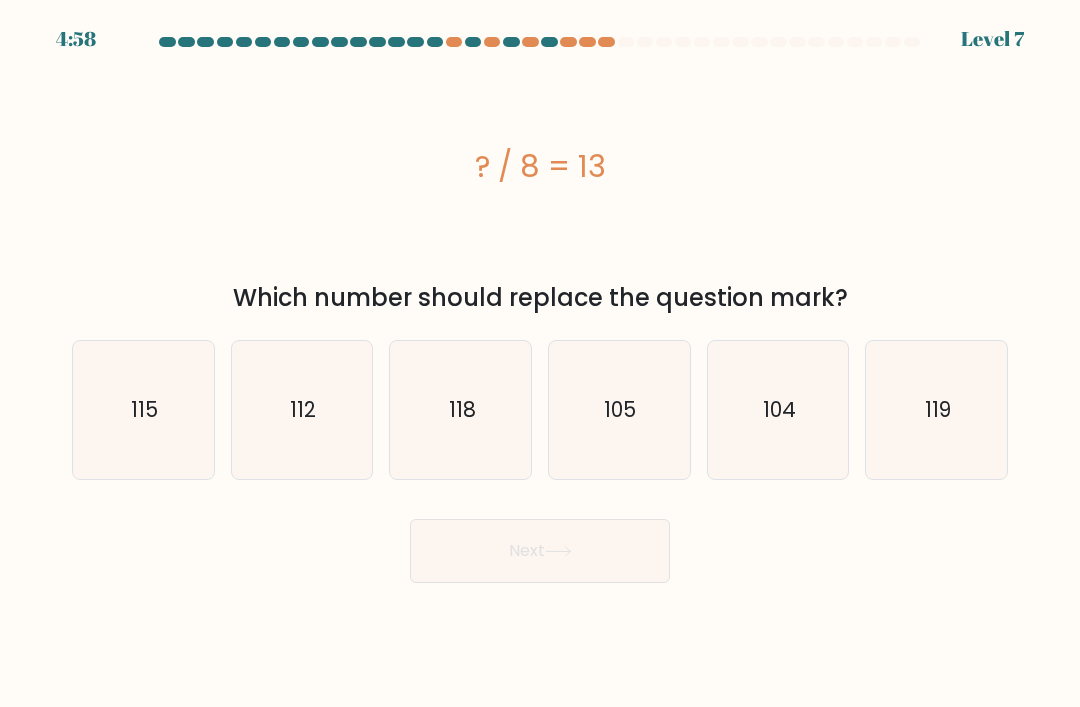 click on "105" at bounding box center (619, 410) 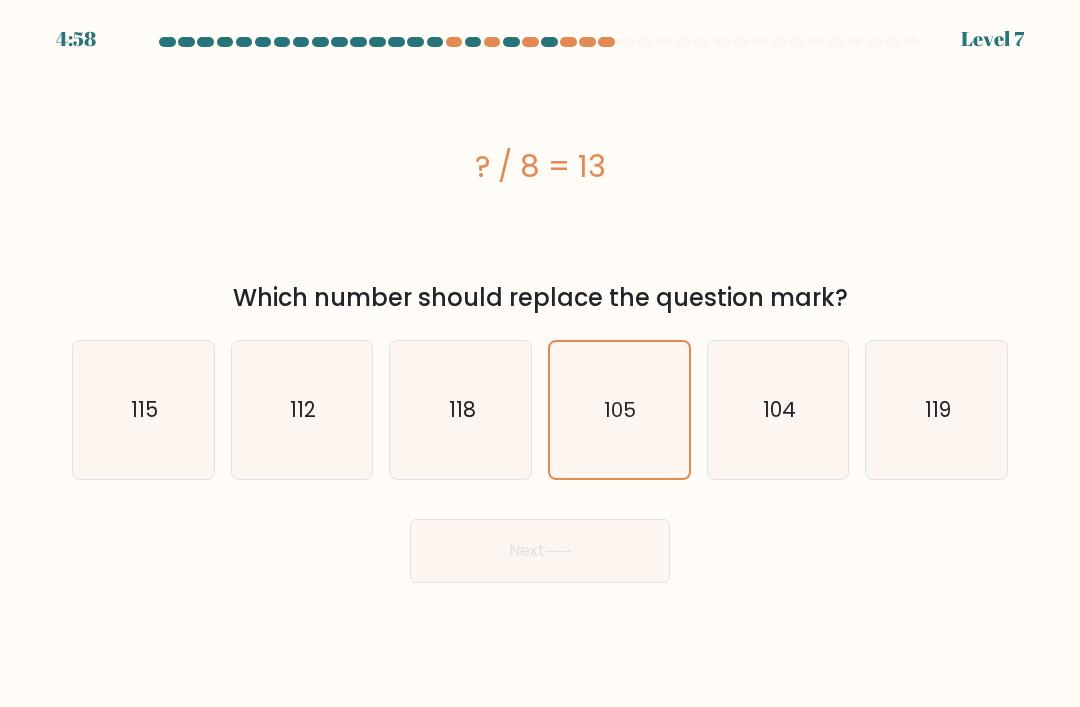 click on "Next" at bounding box center [540, 551] 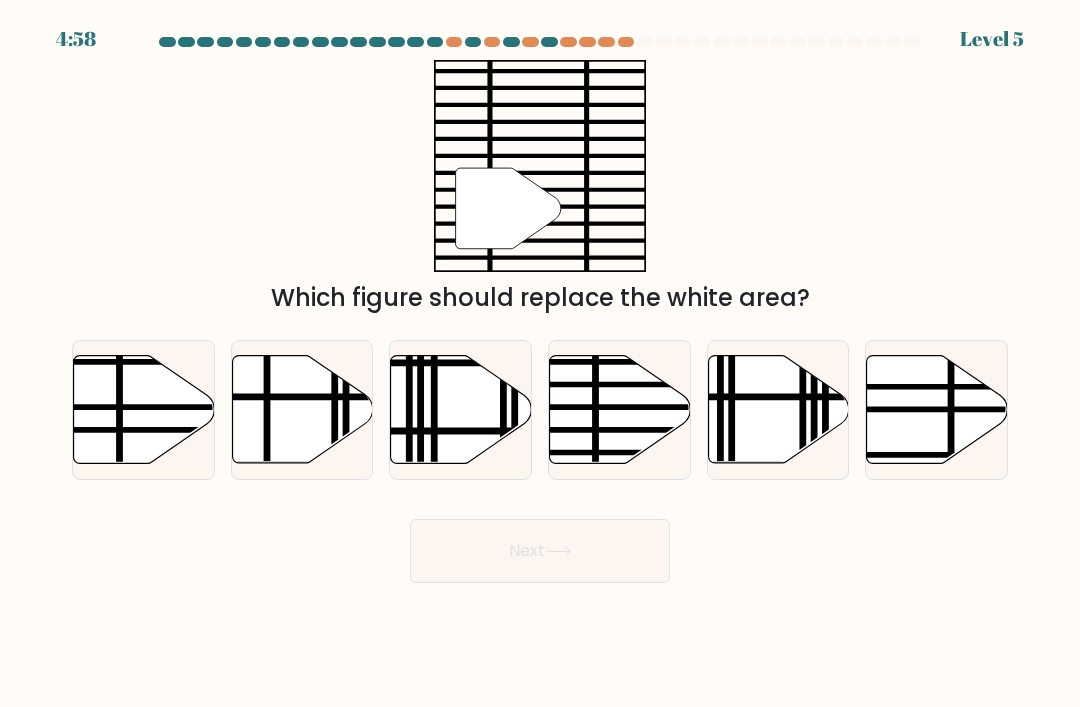 click at bounding box center (803, 469) 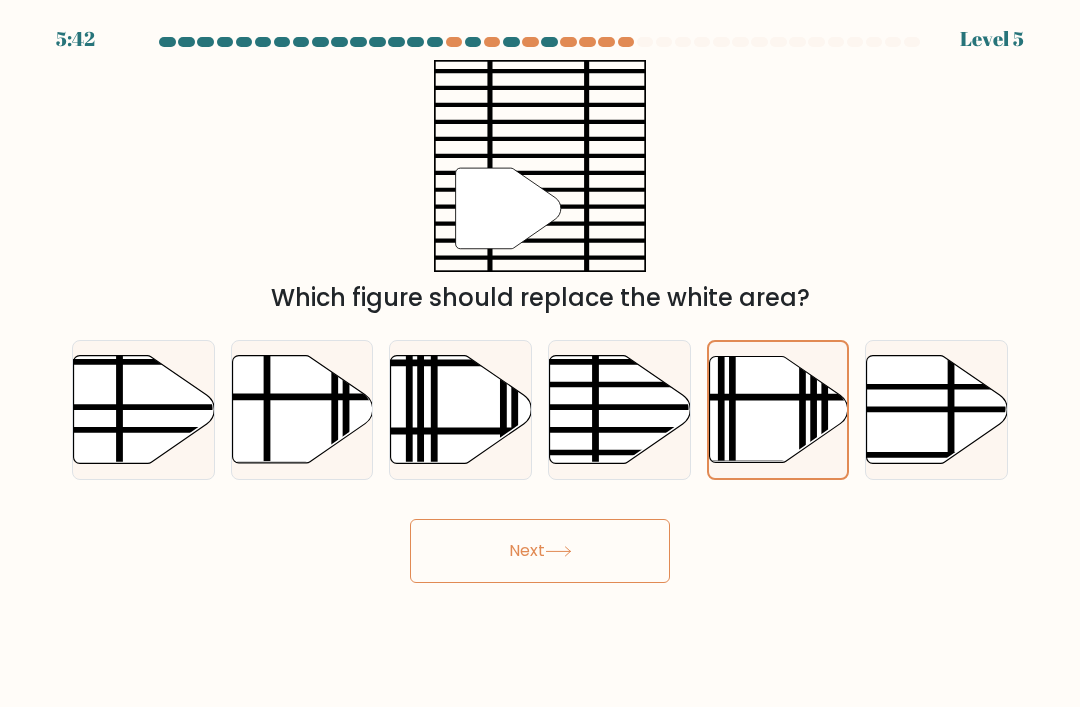 click on "Next" at bounding box center (540, 551) 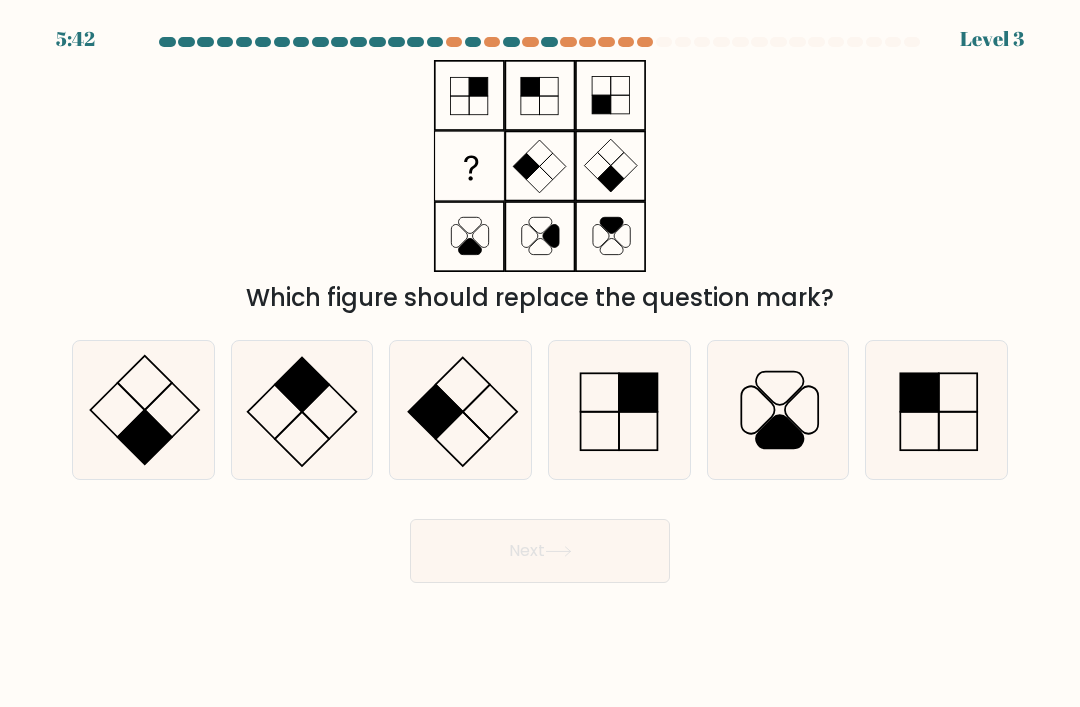 click at bounding box center (461, 410) 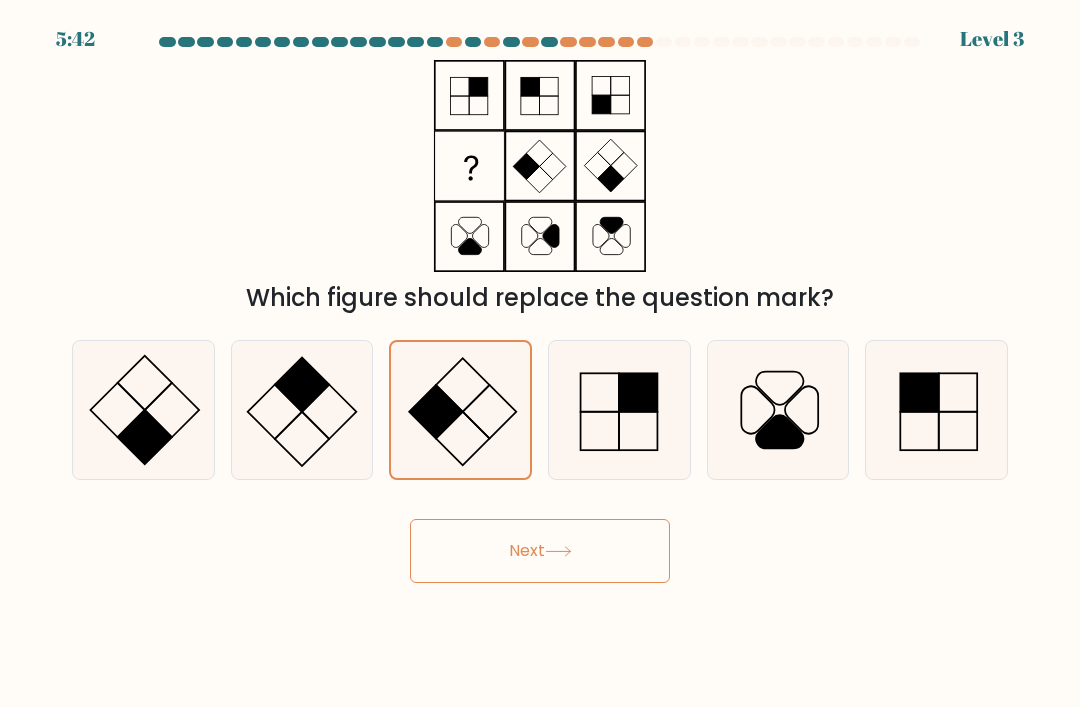 click on "Next" at bounding box center (540, 551) 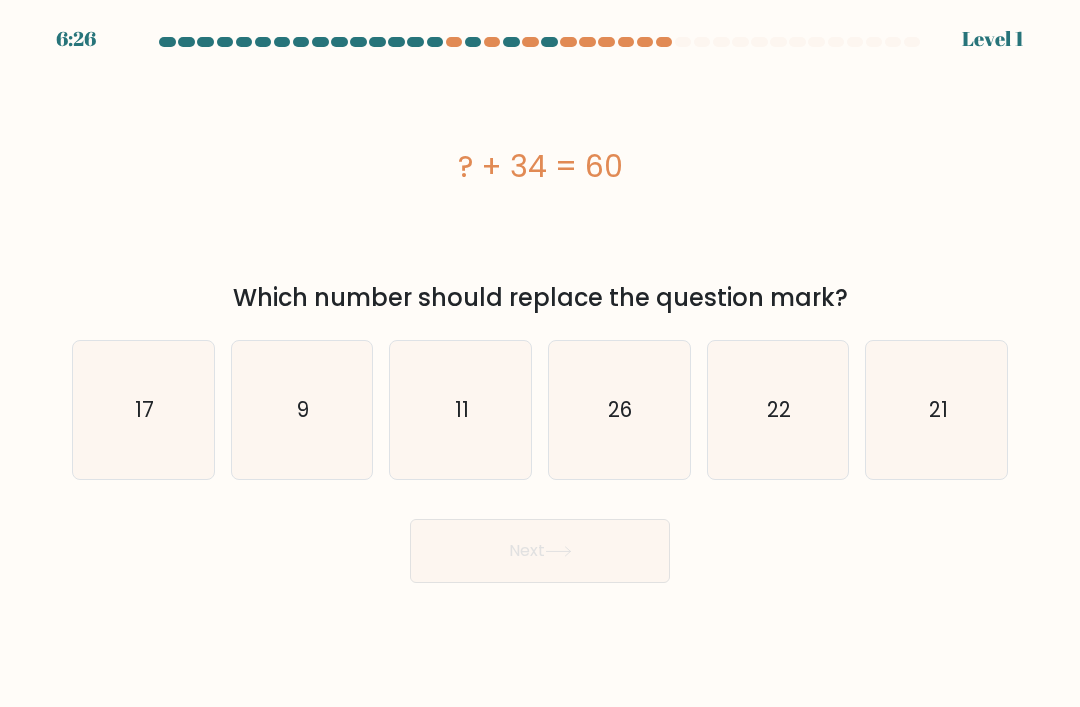 click on "26" at bounding box center (619, 410) 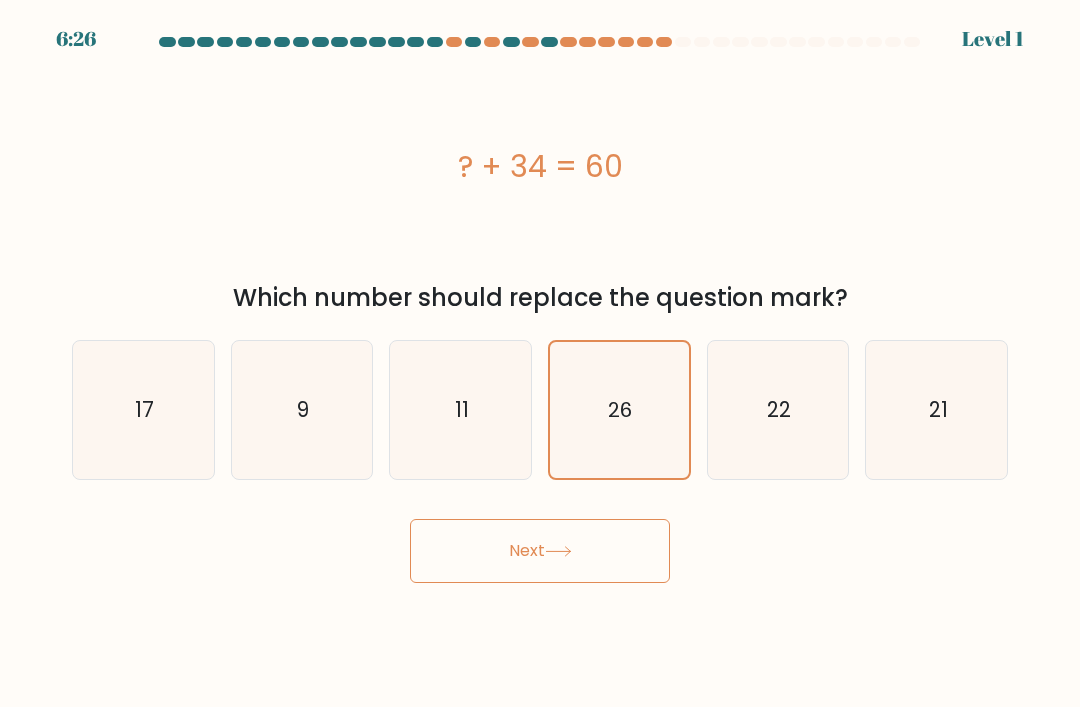 click at bounding box center (558, 551) 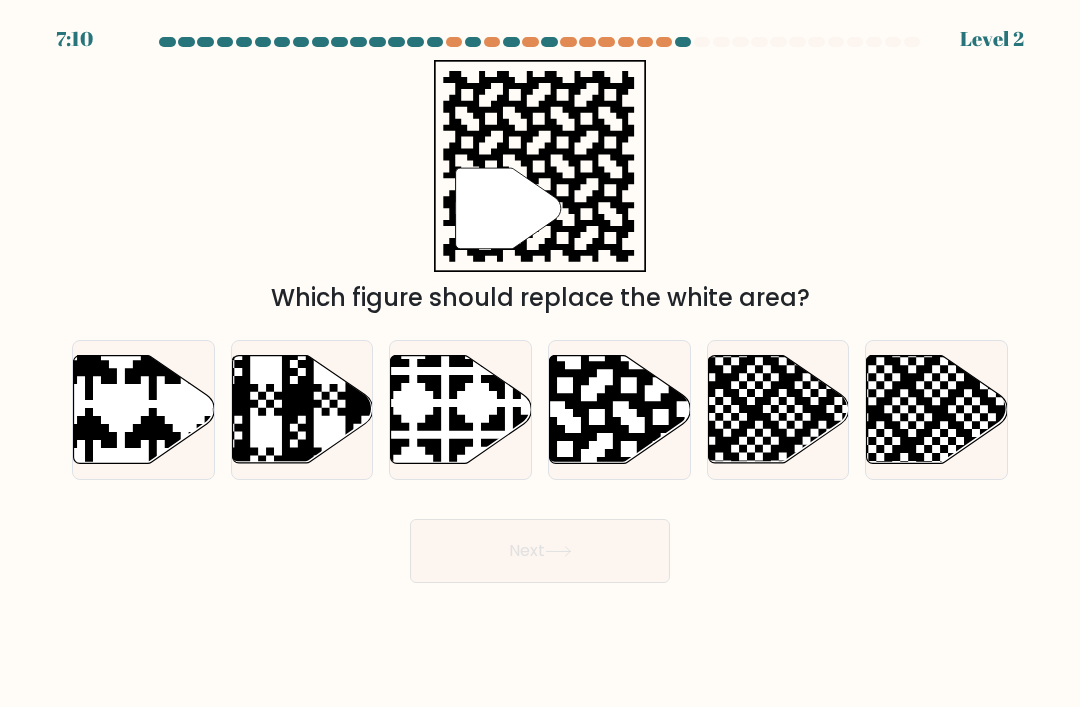 click at bounding box center [302, 410] 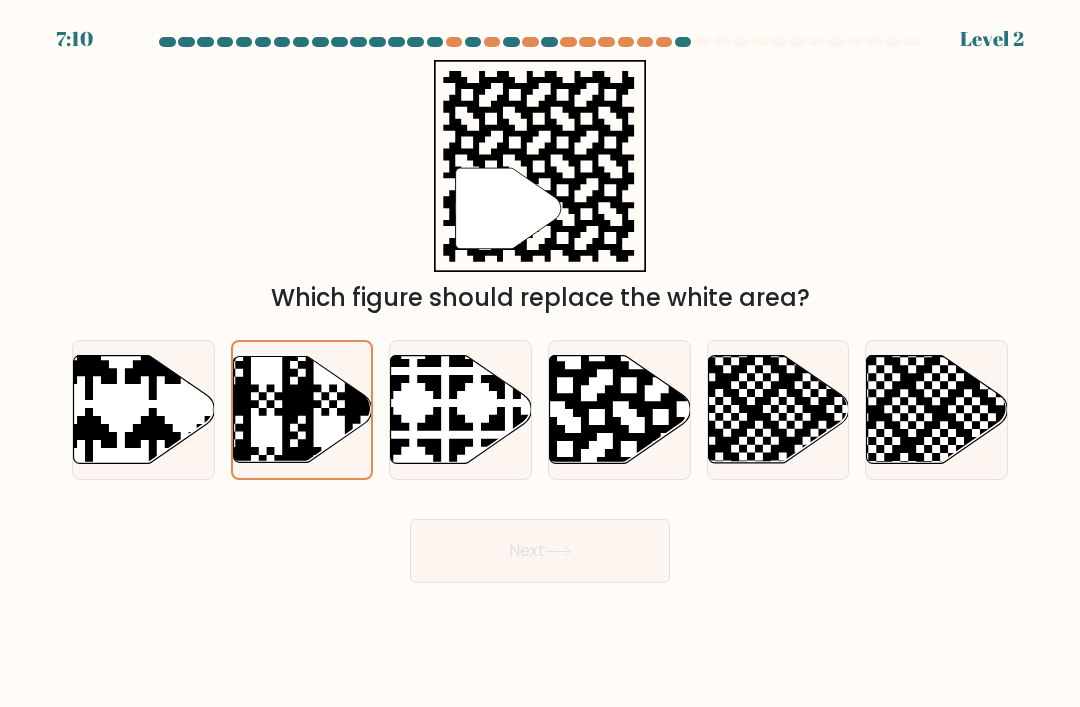 click on "Next" at bounding box center (540, 551) 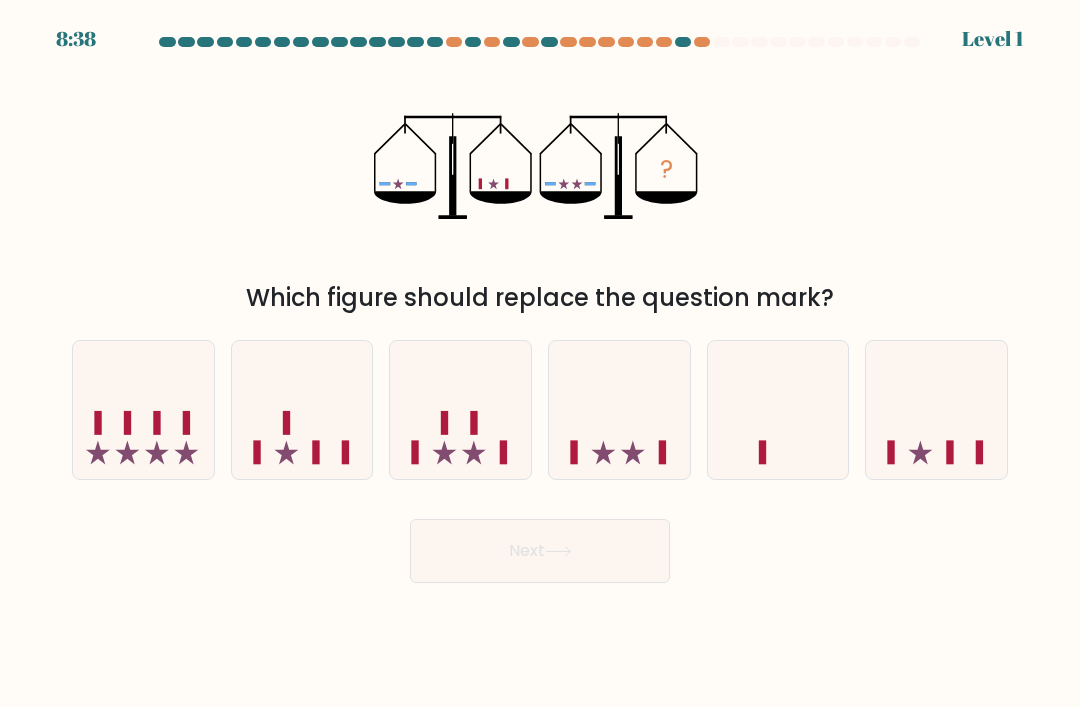 click at bounding box center (619, 410) 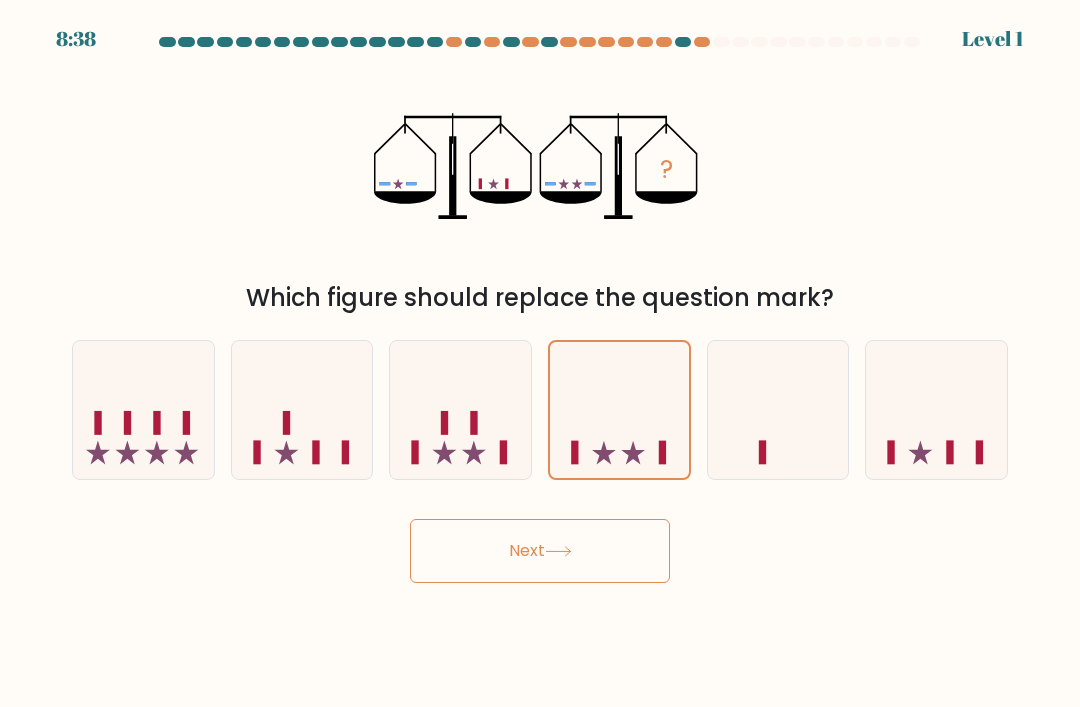 click on "Next" at bounding box center [540, 551] 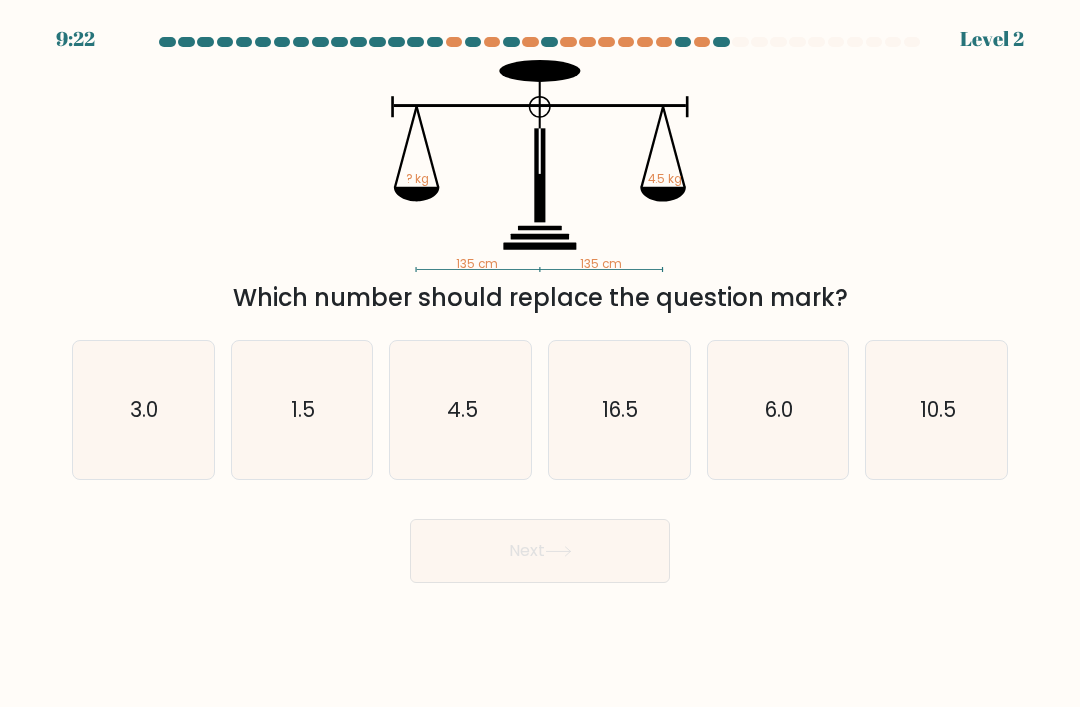click on "16.5" at bounding box center (619, 410) 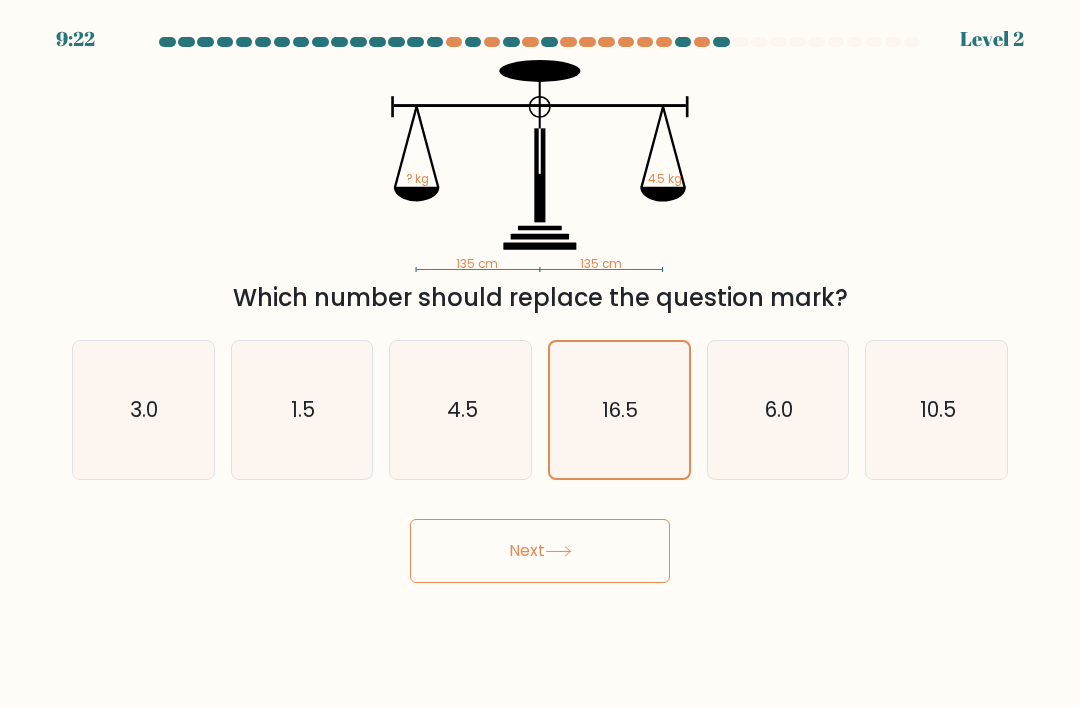 click on "Next" at bounding box center [540, 551] 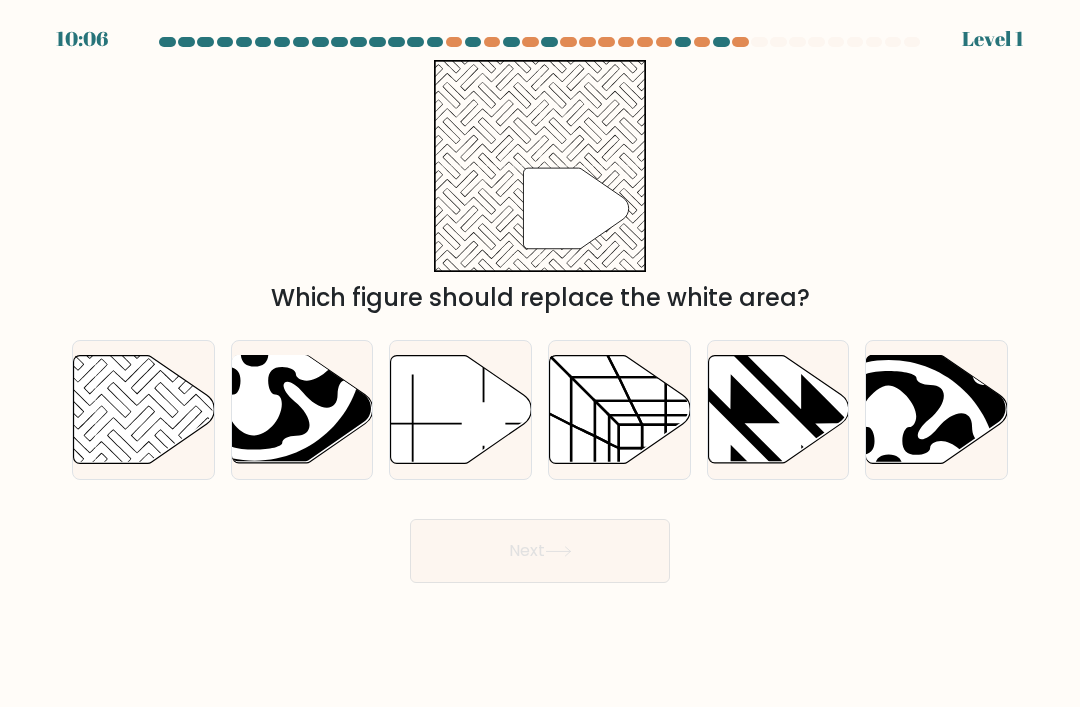 click at bounding box center (254, 353) 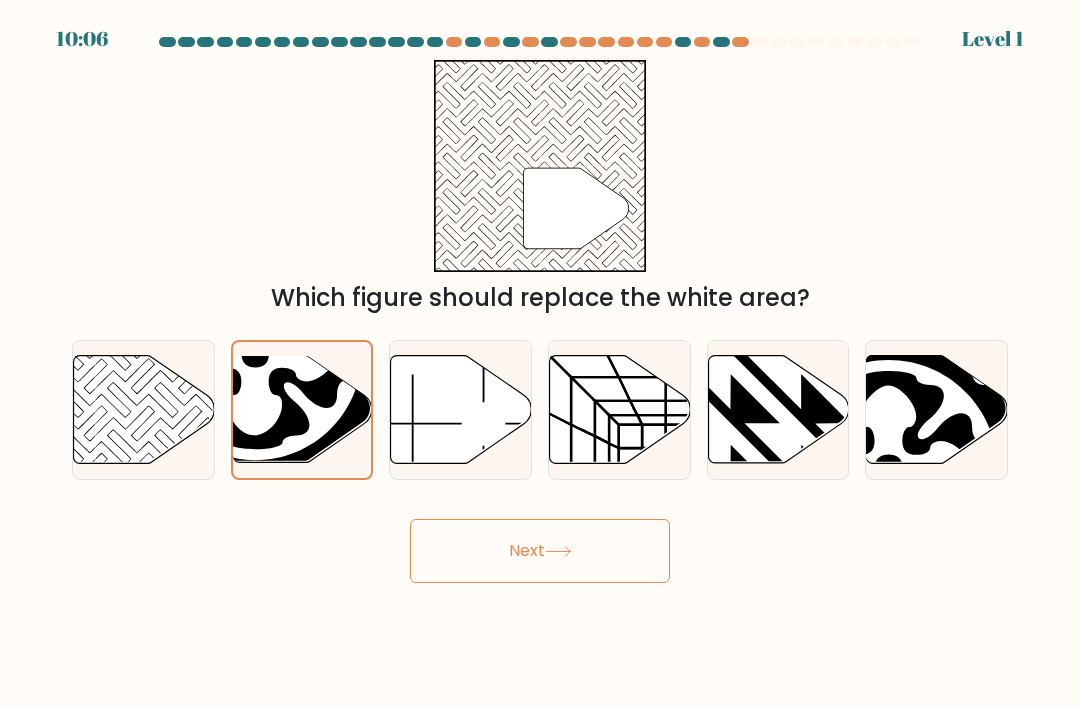 click on "Next" at bounding box center [540, 551] 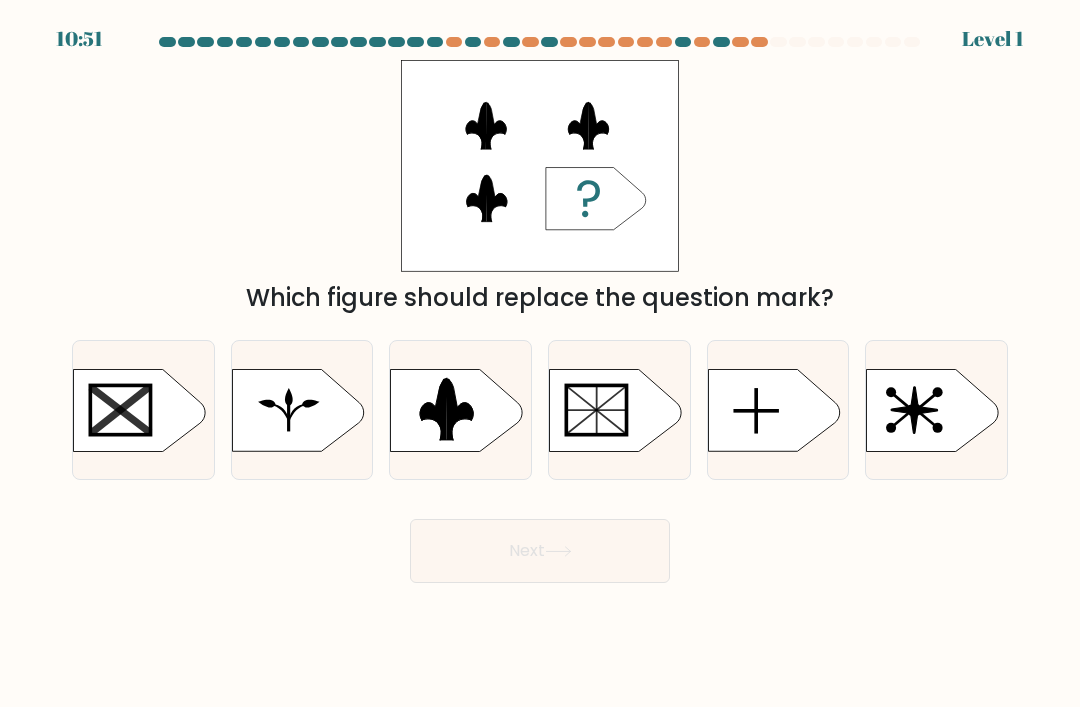 click at bounding box center [596, 409] 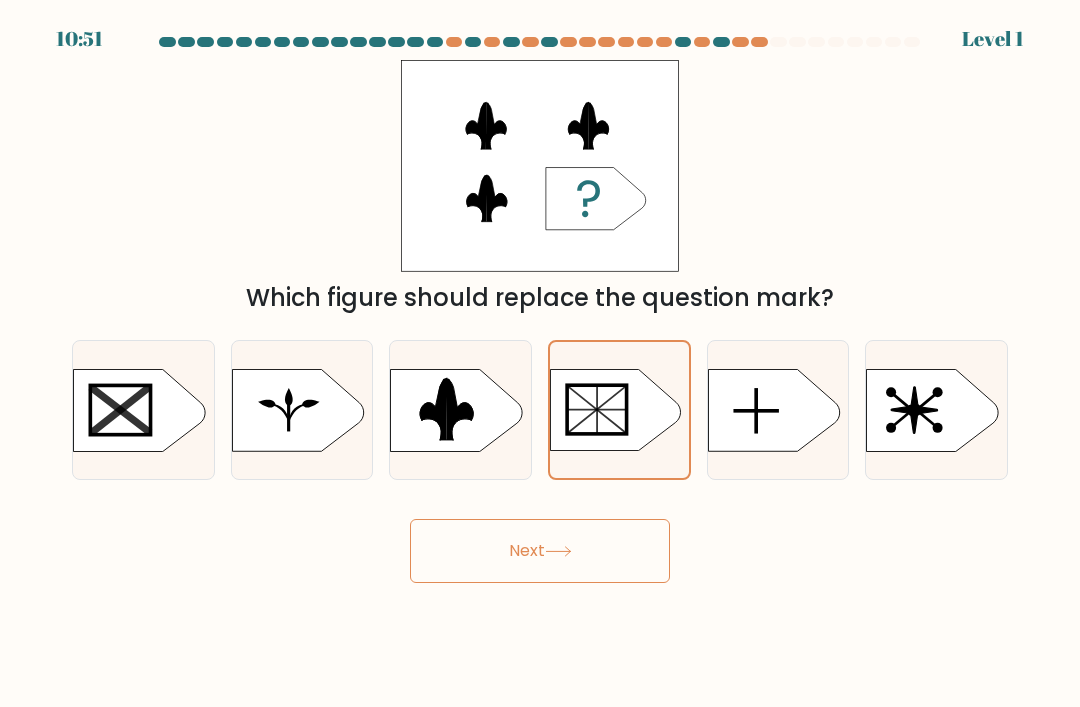 click on "Next" at bounding box center [540, 551] 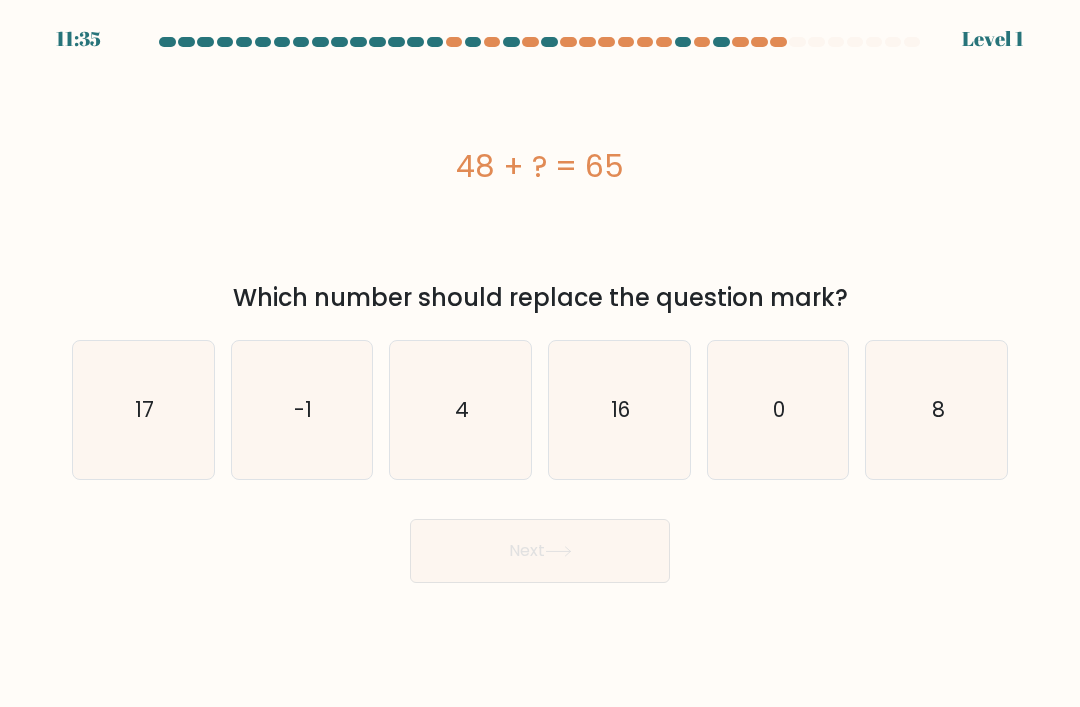 click on "16" at bounding box center (619, 410) 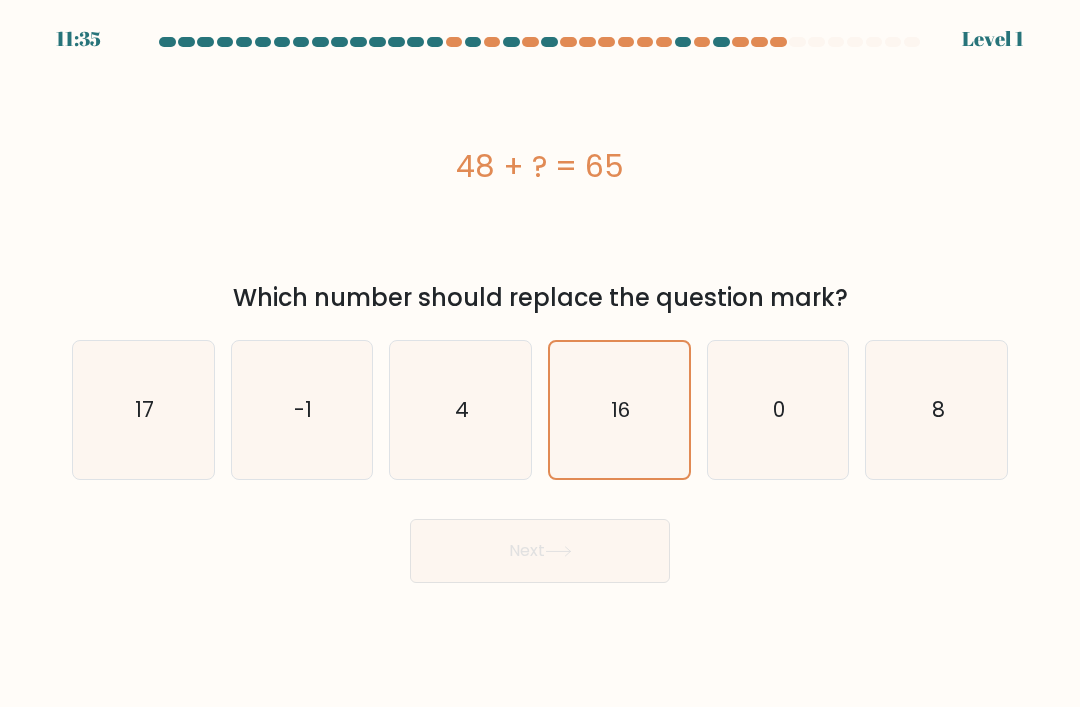 click on "Next" at bounding box center [540, 551] 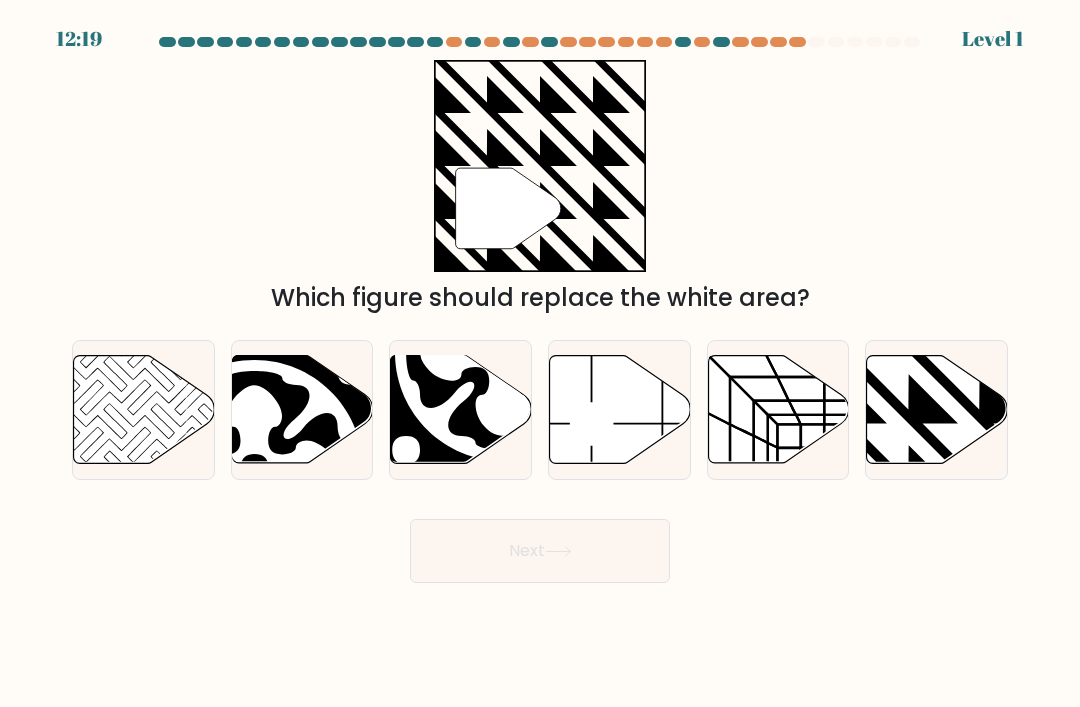 click on "Next" at bounding box center [540, 551] 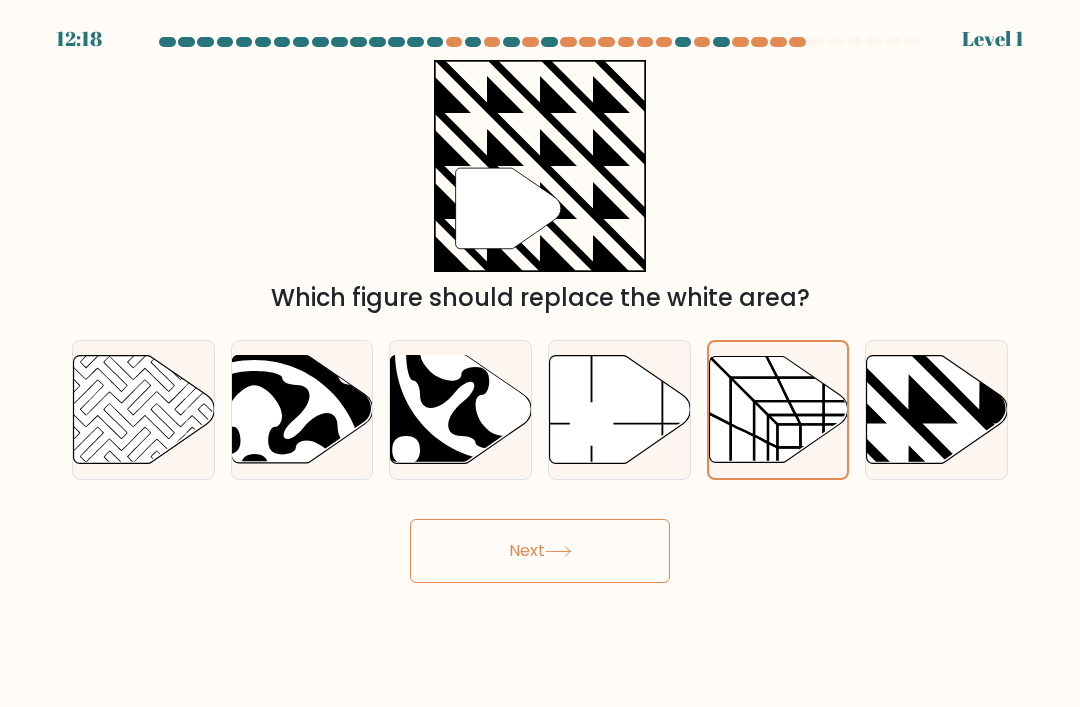 click on "Next" at bounding box center (540, 551) 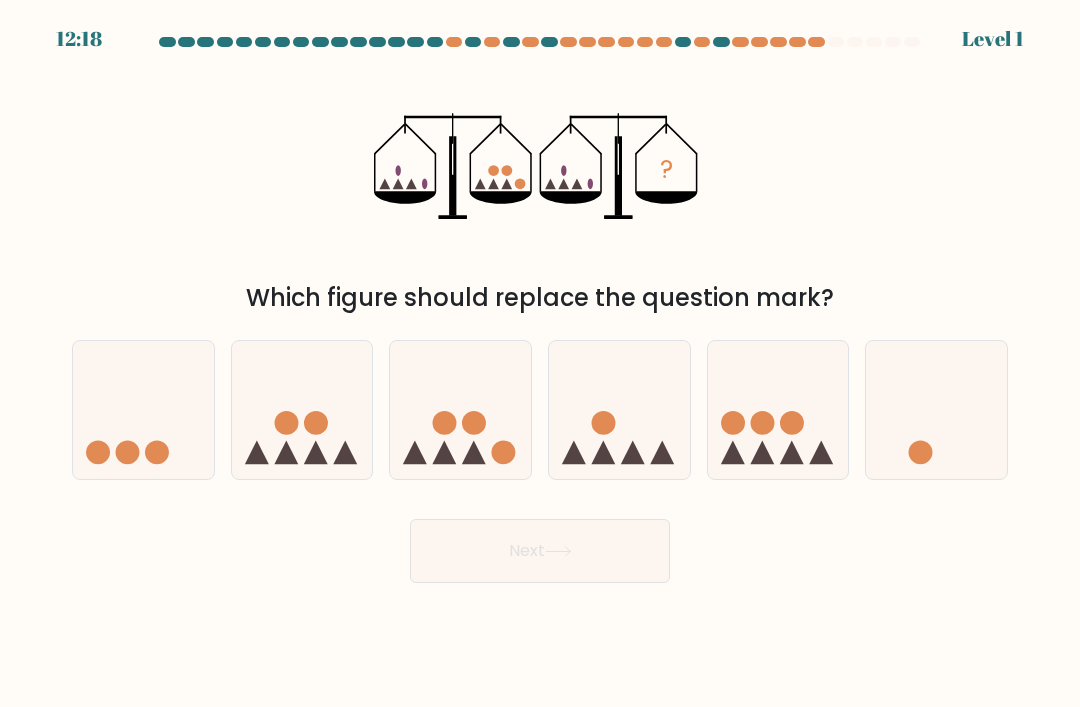 click at bounding box center [604, 453] 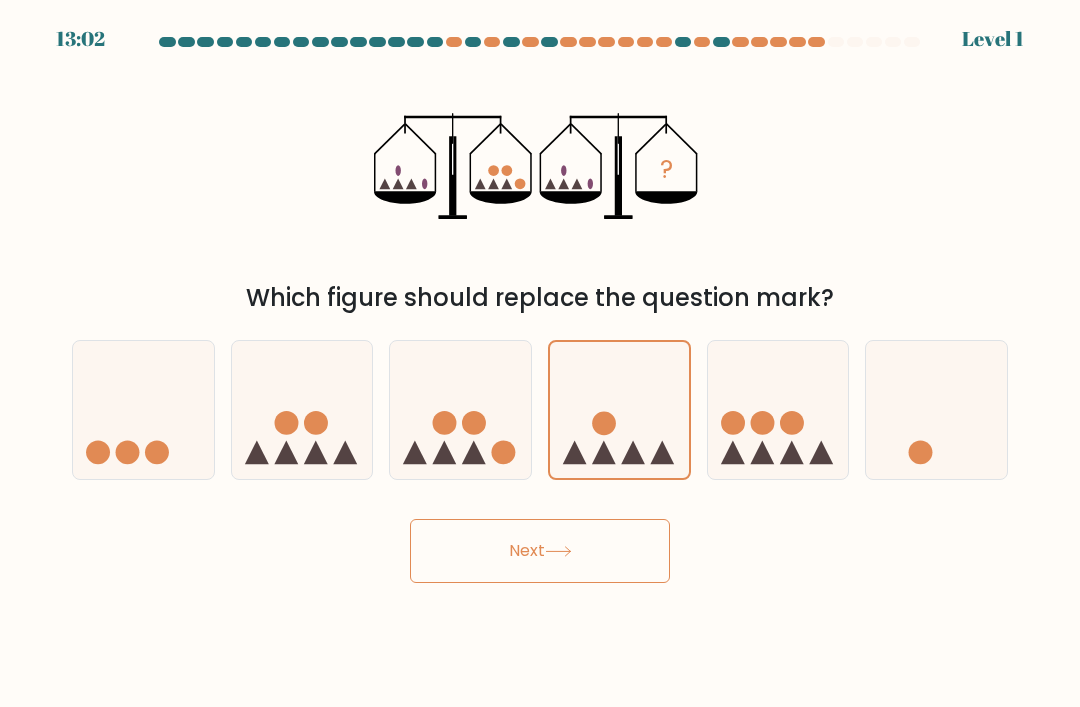 click on "Next" at bounding box center [540, 551] 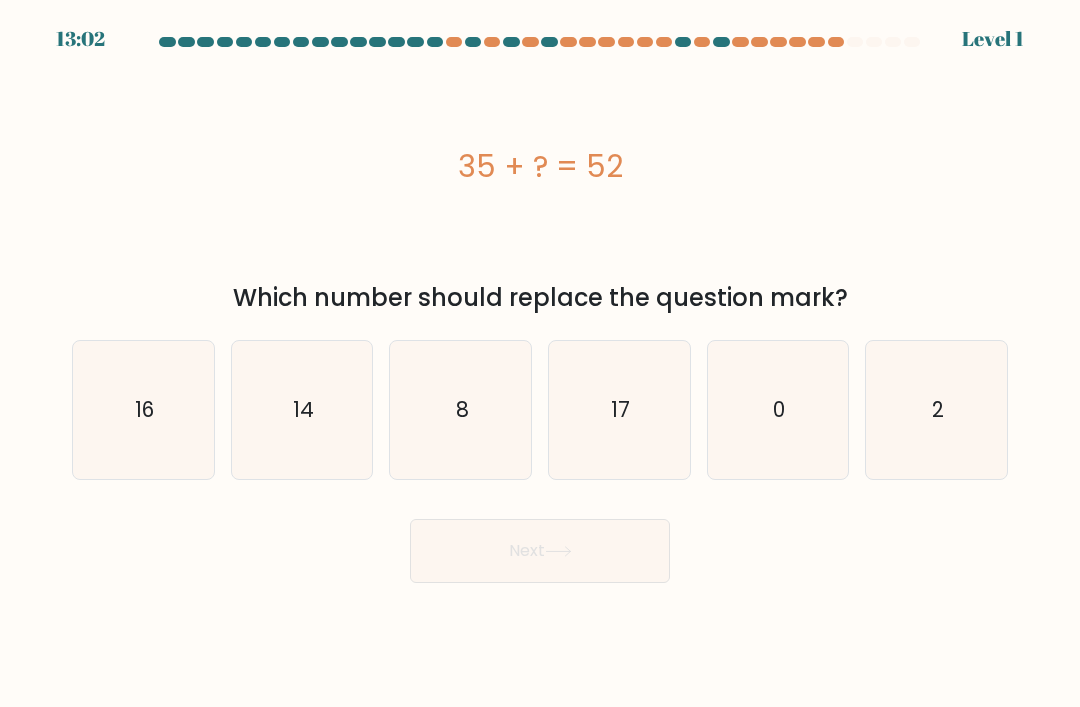 click on "8" at bounding box center (461, 410) 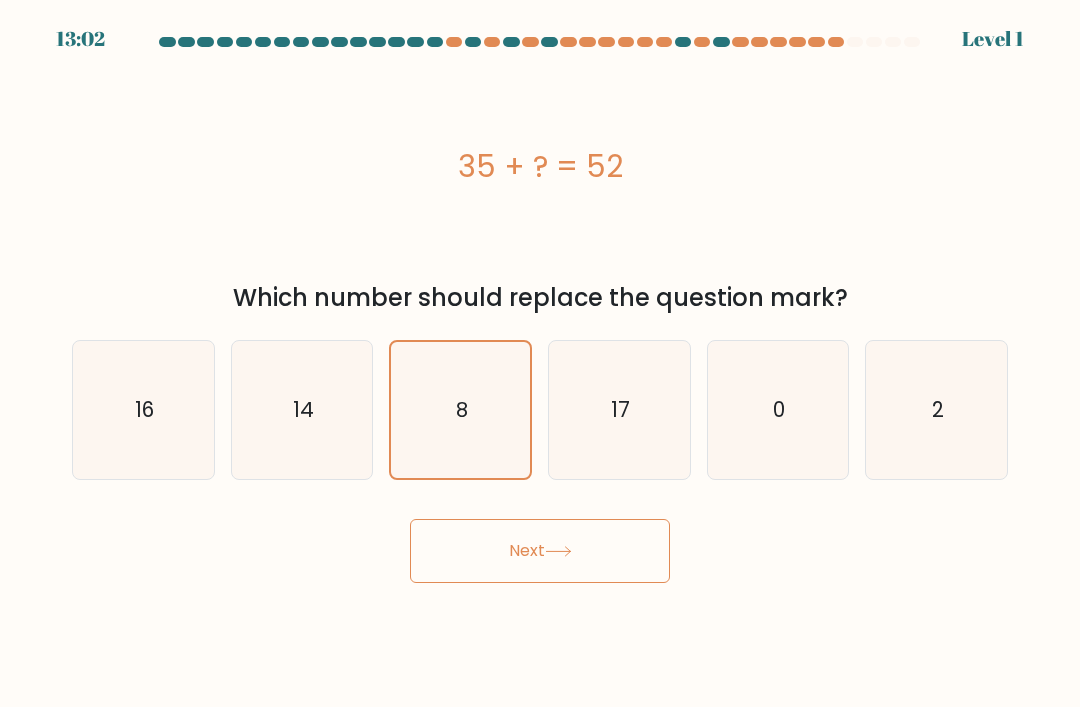 click at bounding box center [558, 551] 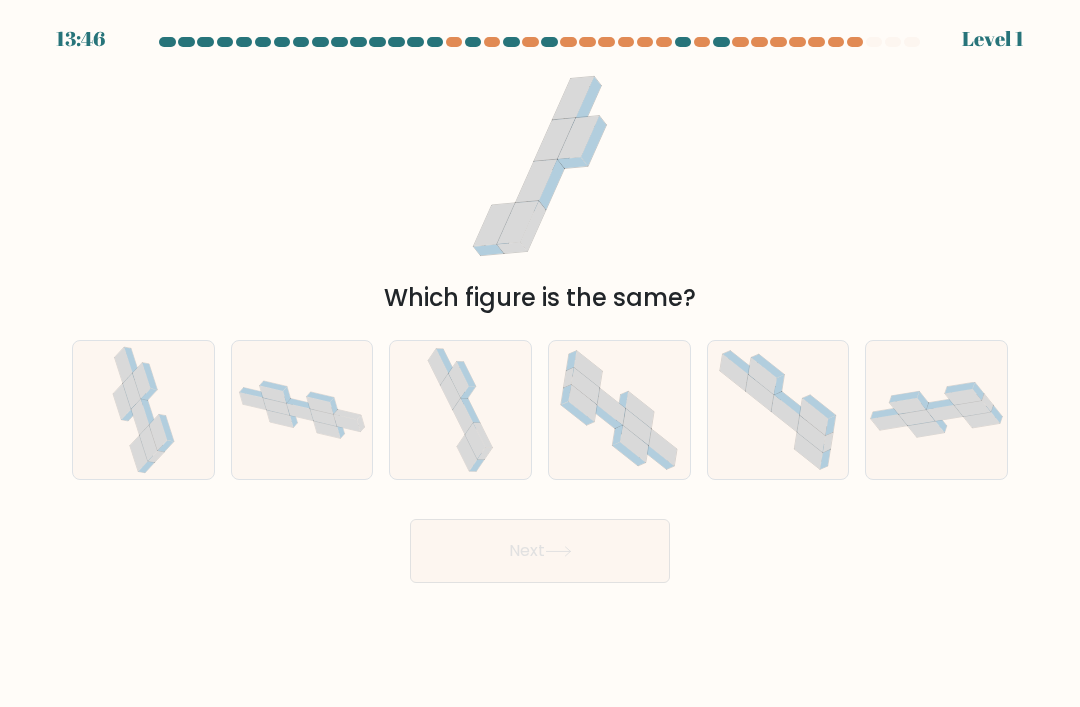 click at bounding box center (467, 453) 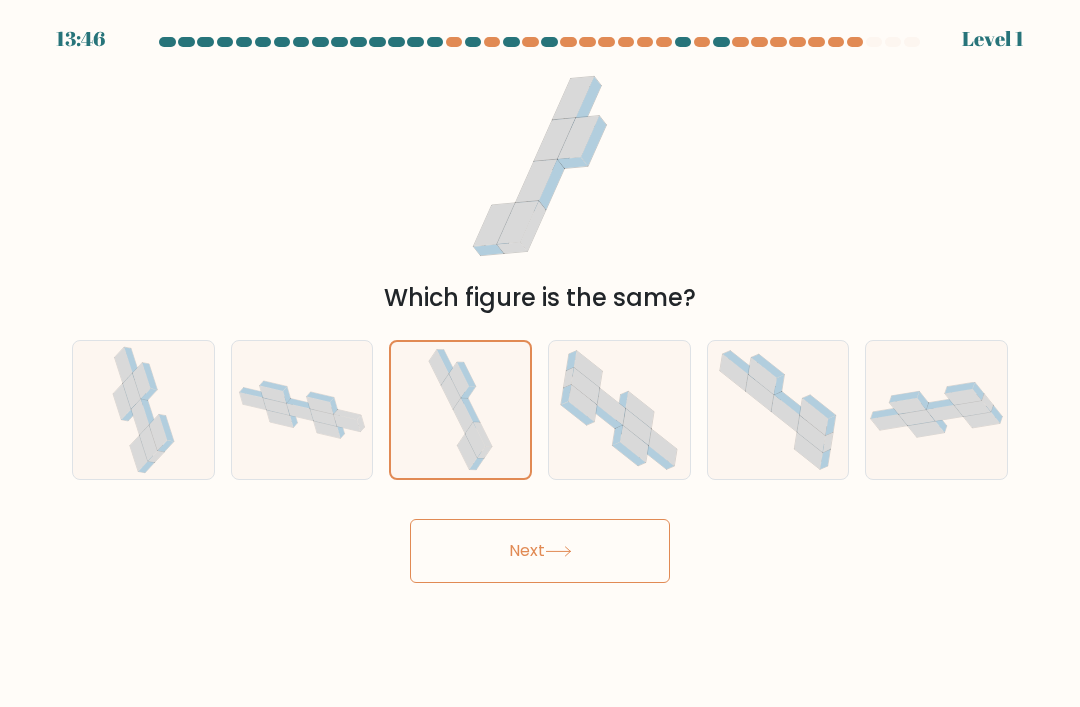 click on "Next" at bounding box center (540, 551) 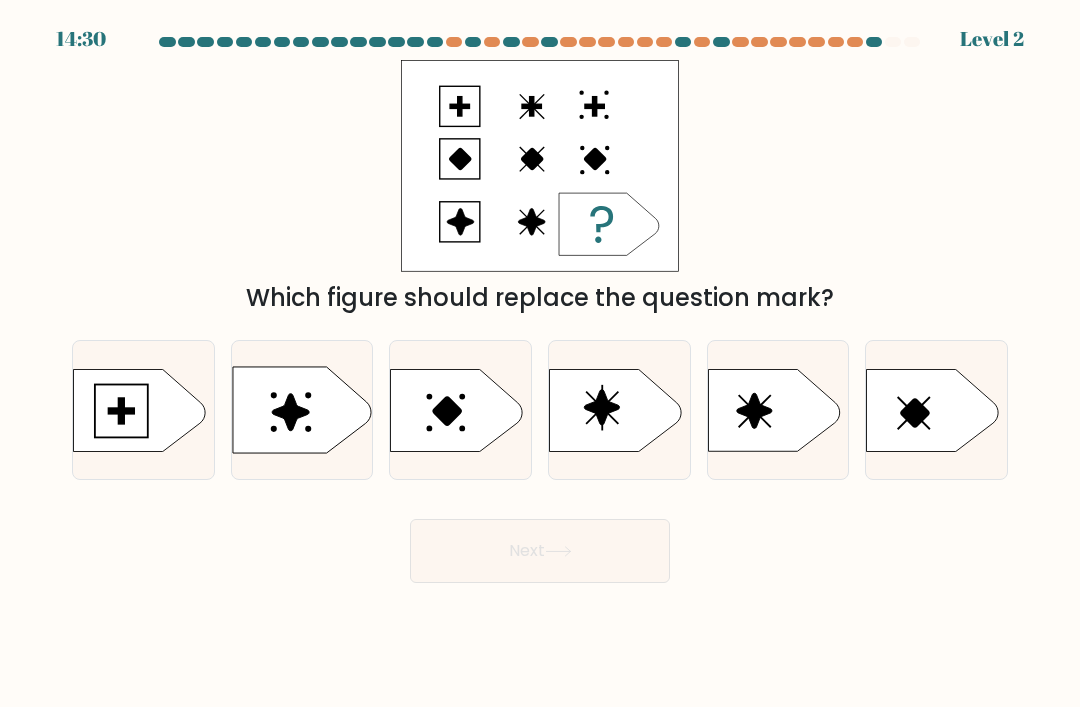 click at bounding box center (457, 410) 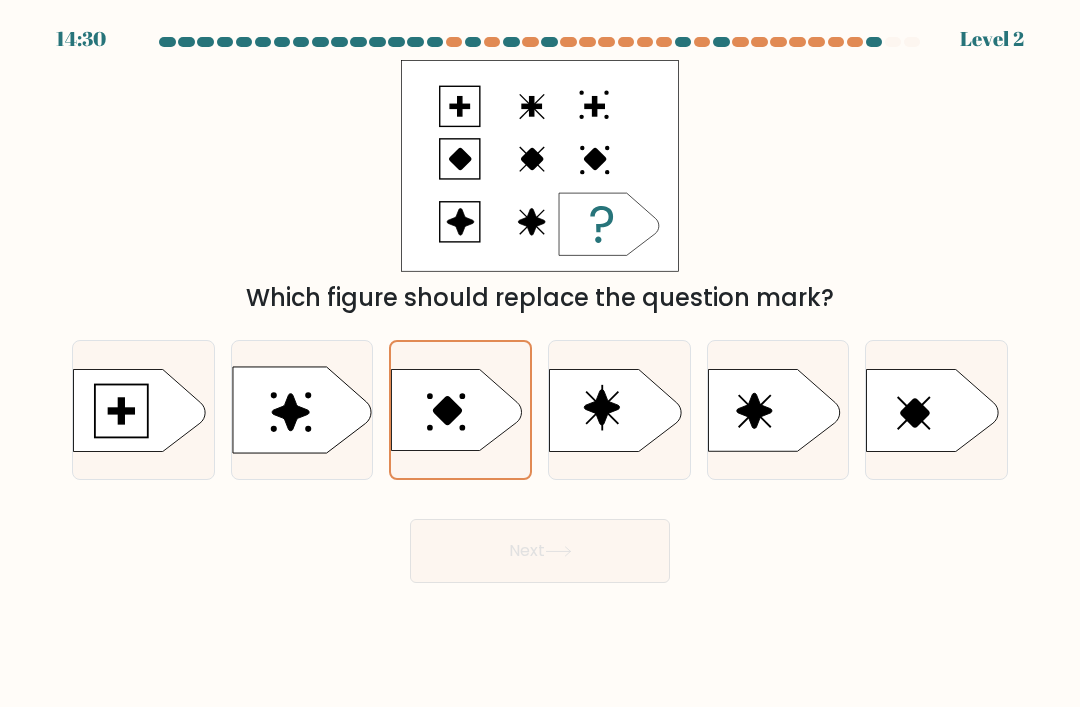 click on "Next" at bounding box center [540, 551] 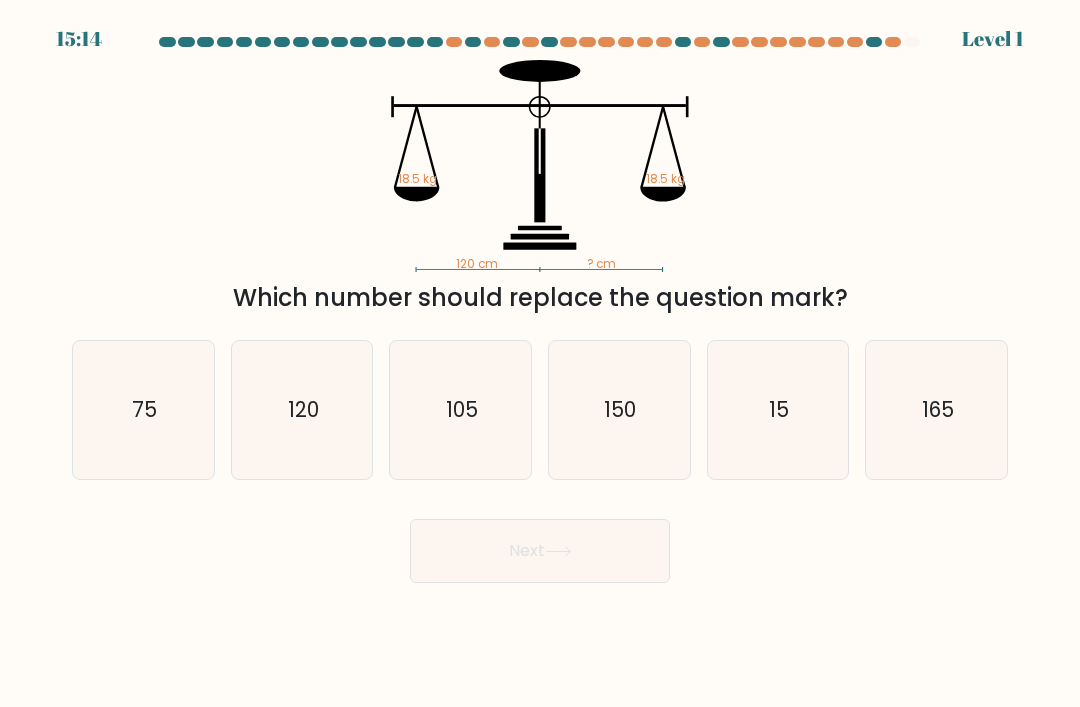 click on "105" at bounding box center (461, 410) 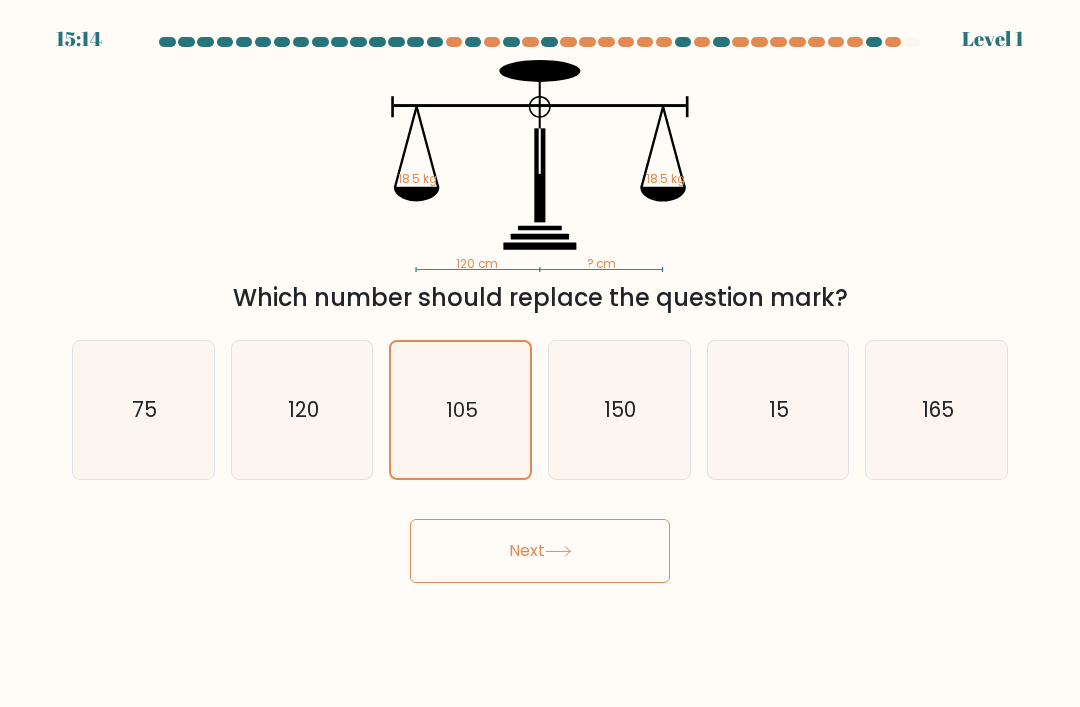 click on "Next" at bounding box center [540, 551] 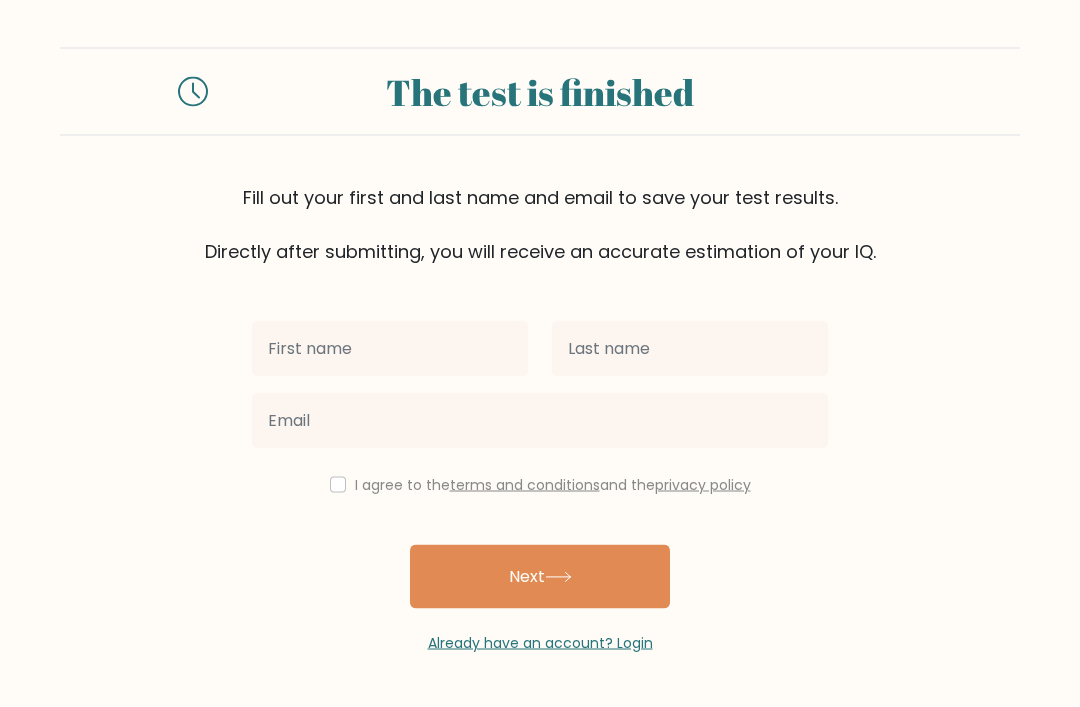 scroll, scrollTop: 64, scrollLeft: 0, axis: vertical 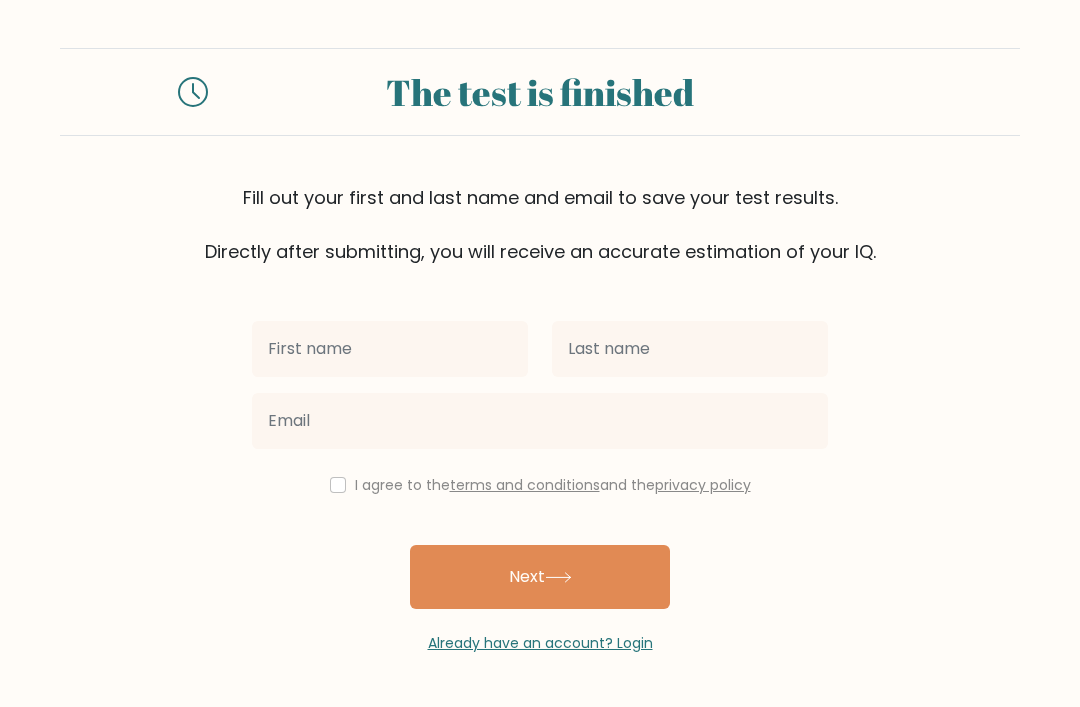click on "Next" at bounding box center (540, 577) 